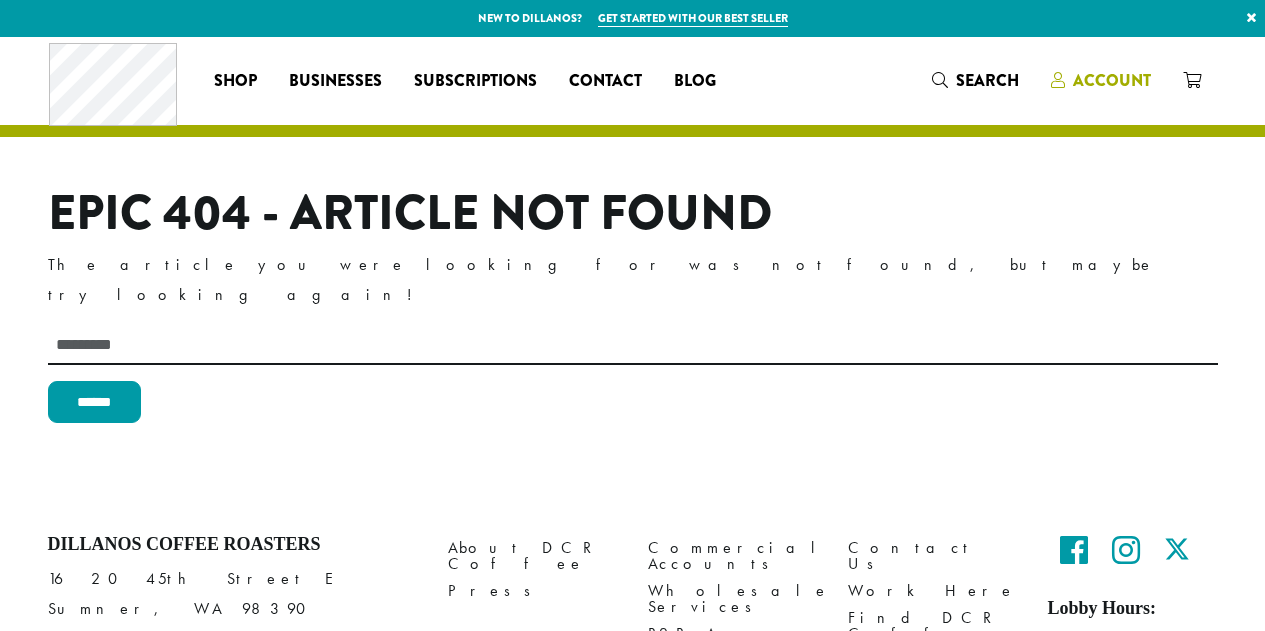 scroll, scrollTop: 0, scrollLeft: 0, axis: both 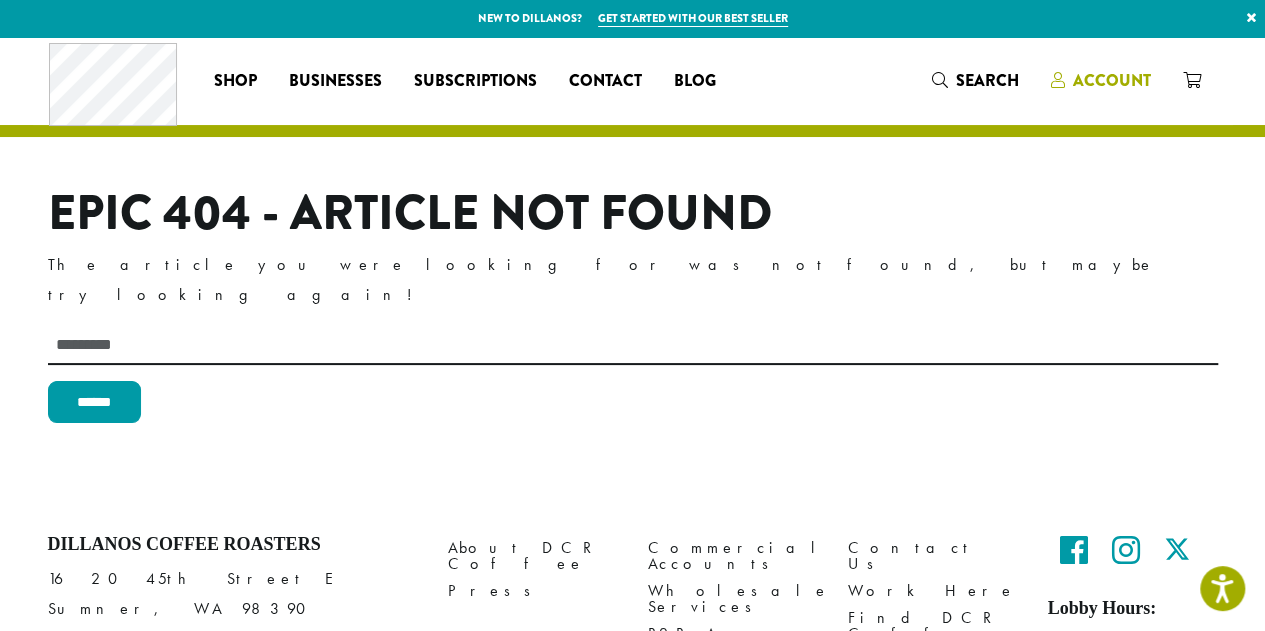 click on "Account" at bounding box center [1112, 80] 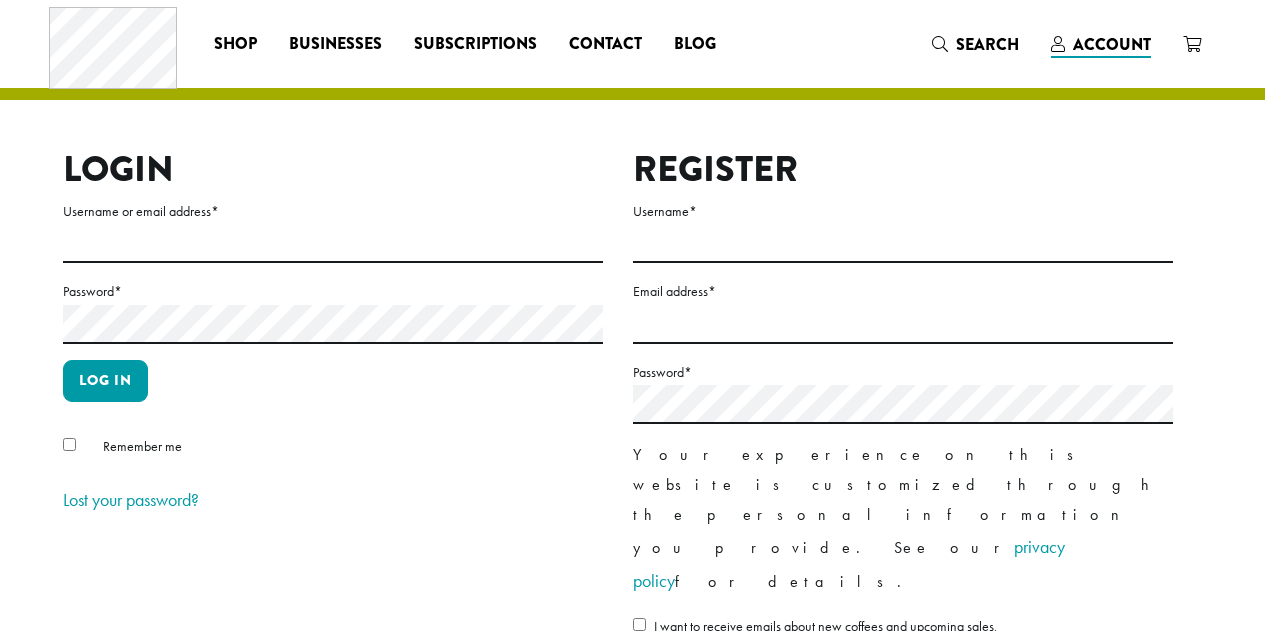 scroll, scrollTop: 0, scrollLeft: 0, axis: both 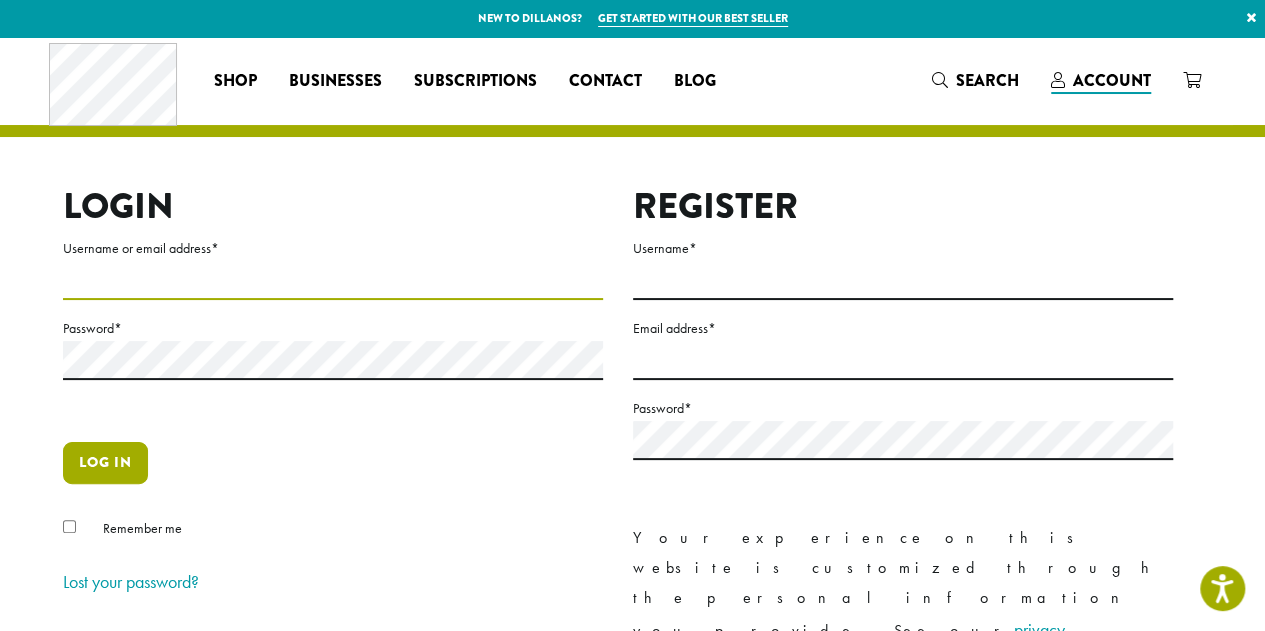 type on "**********" 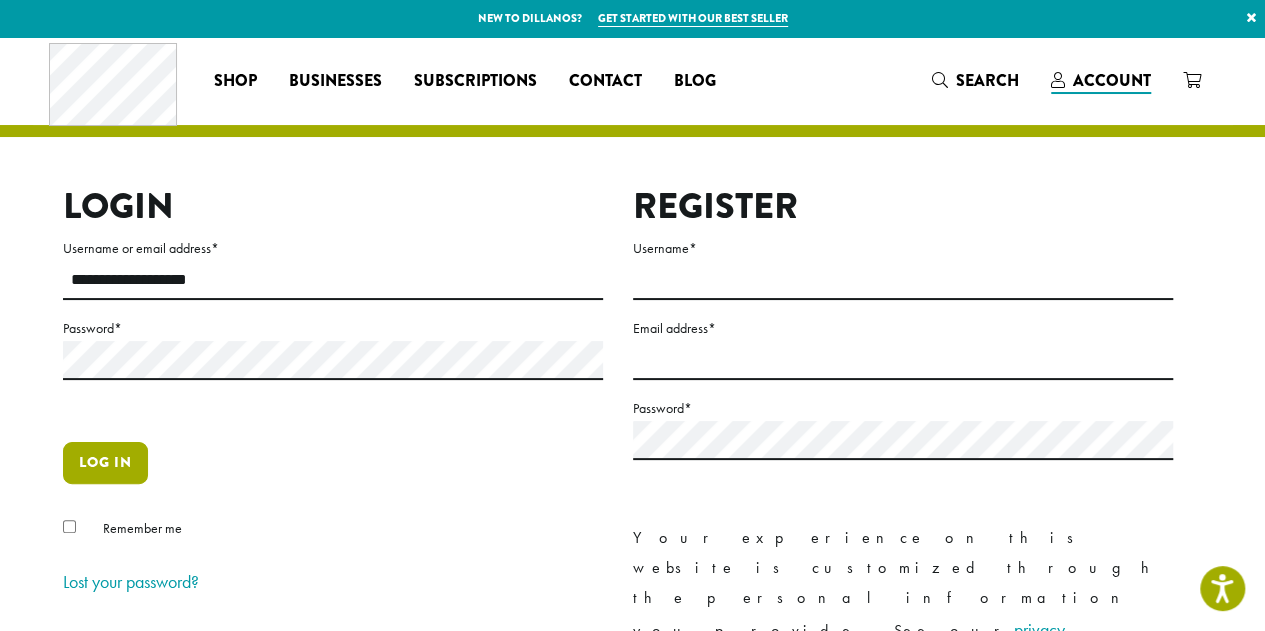 click on "Log in" at bounding box center [105, 463] 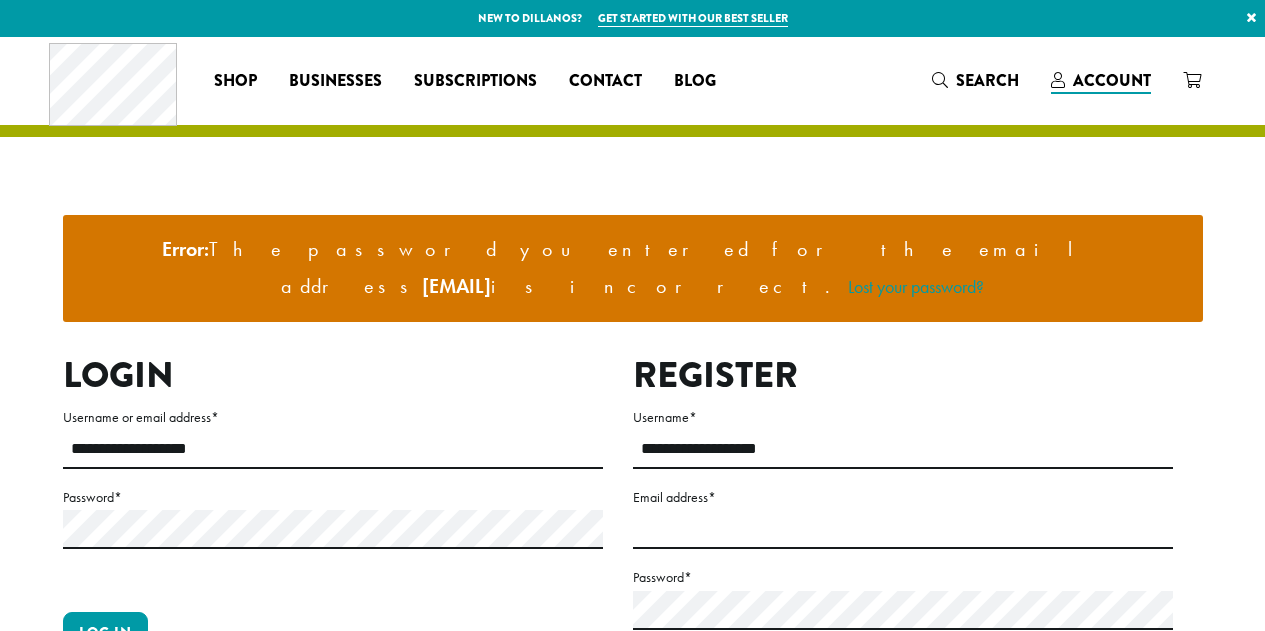 scroll, scrollTop: 0, scrollLeft: 0, axis: both 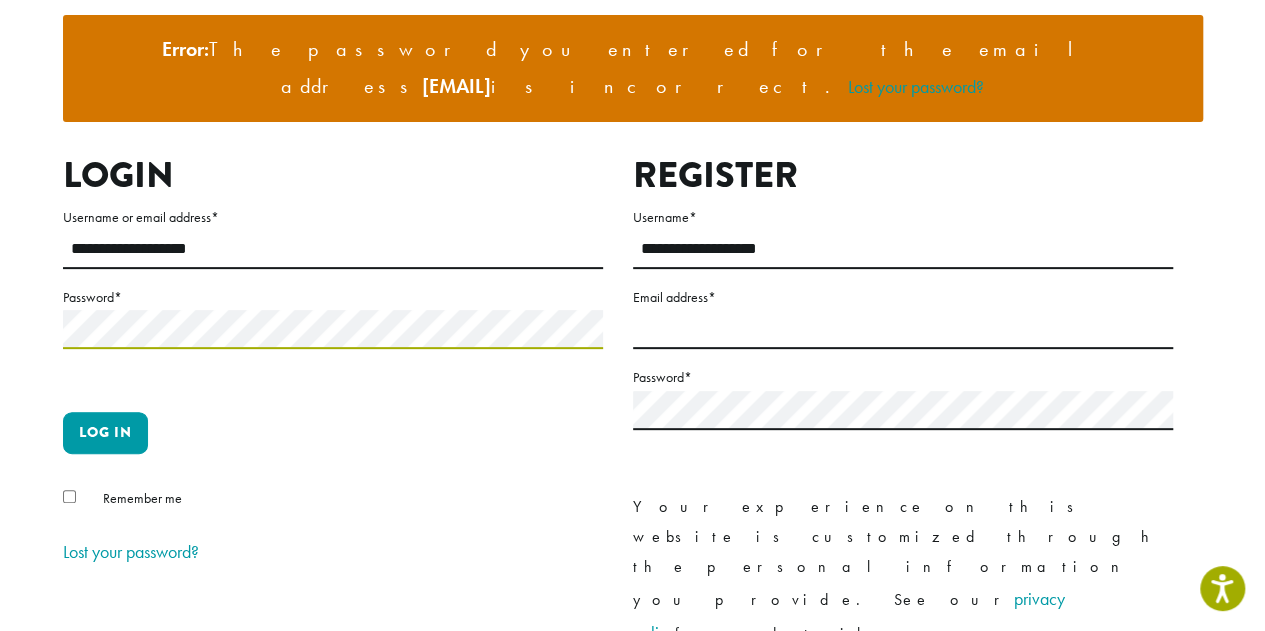 click on "**********" at bounding box center [632, 337] 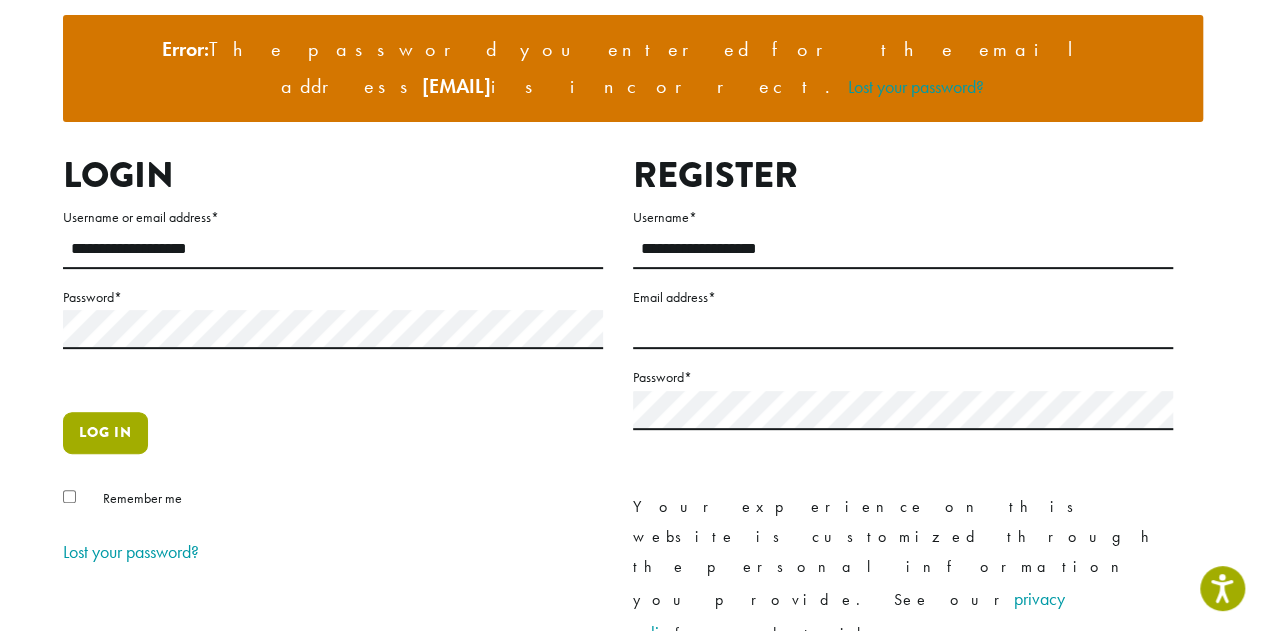 click on "Log in" at bounding box center (105, 433) 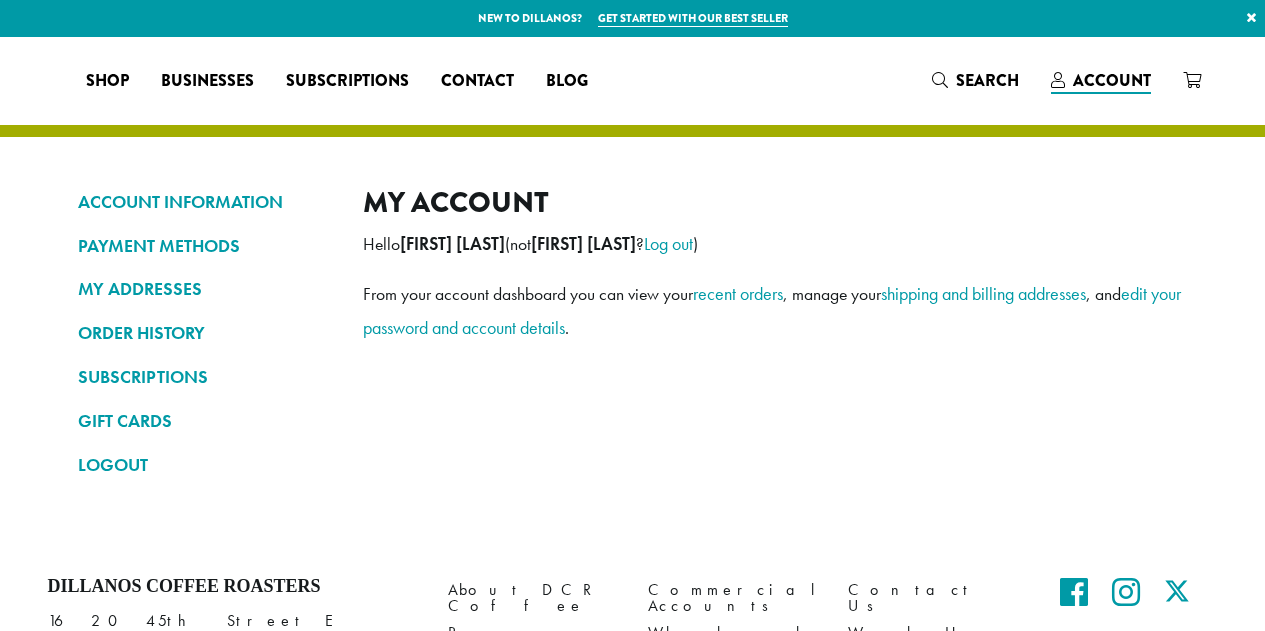 scroll, scrollTop: 0, scrollLeft: 0, axis: both 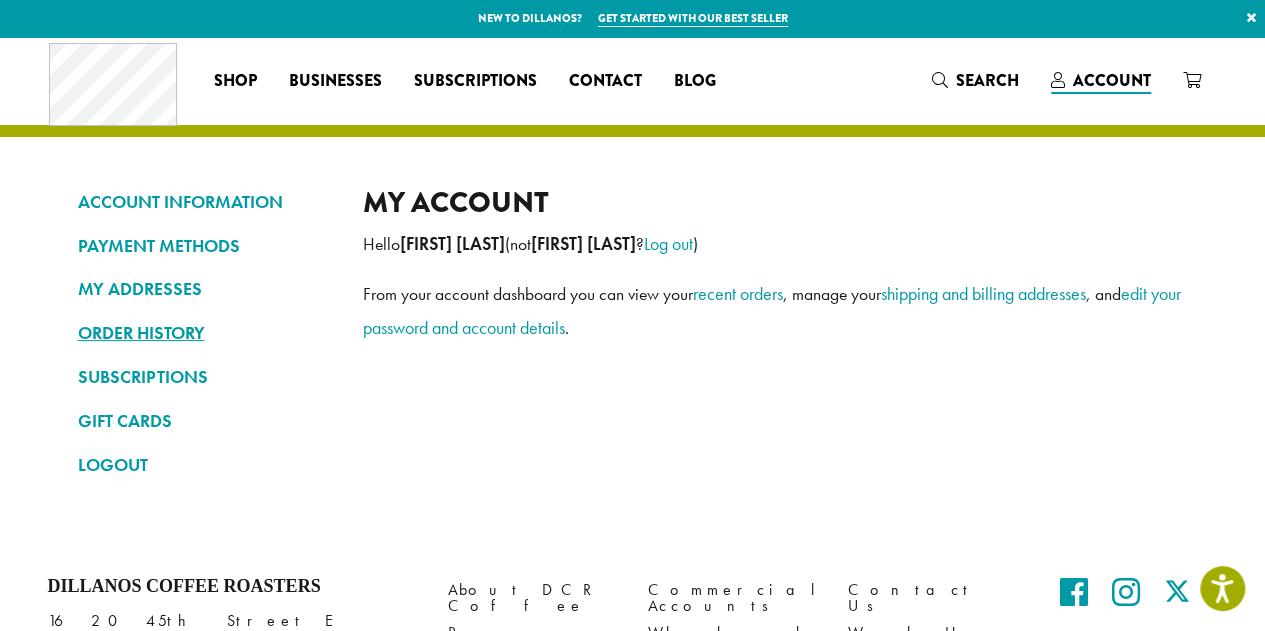 click on "ORDER HISTORY" at bounding box center (205, 333) 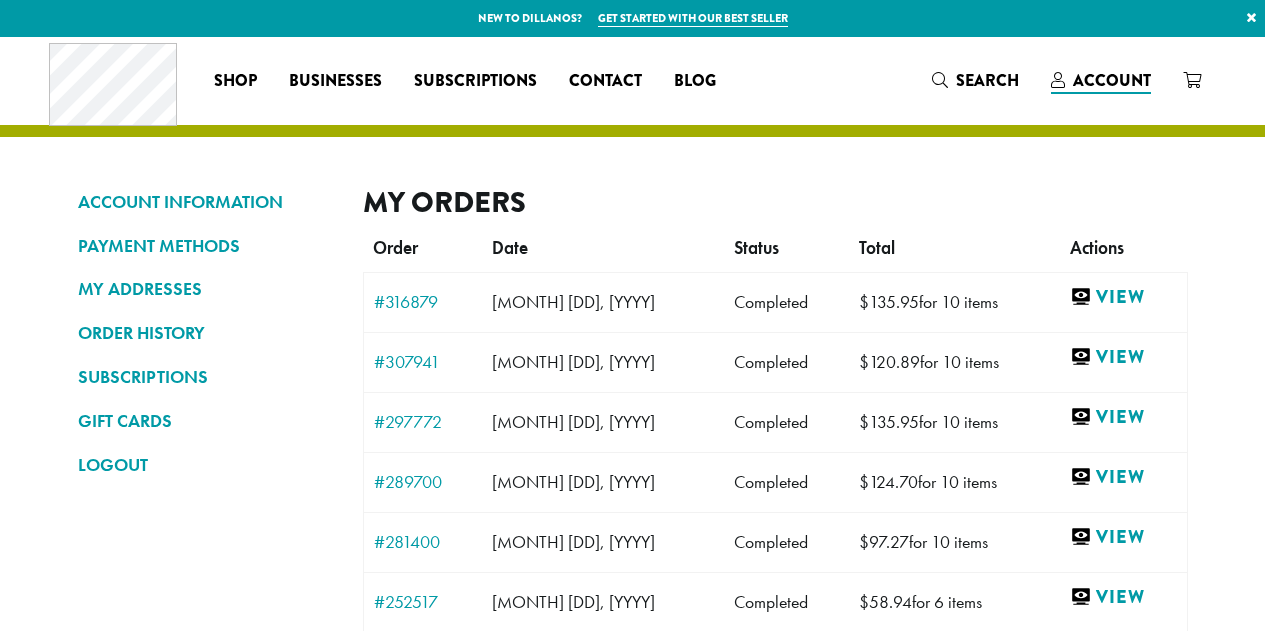 scroll, scrollTop: 0, scrollLeft: 0, axis: both 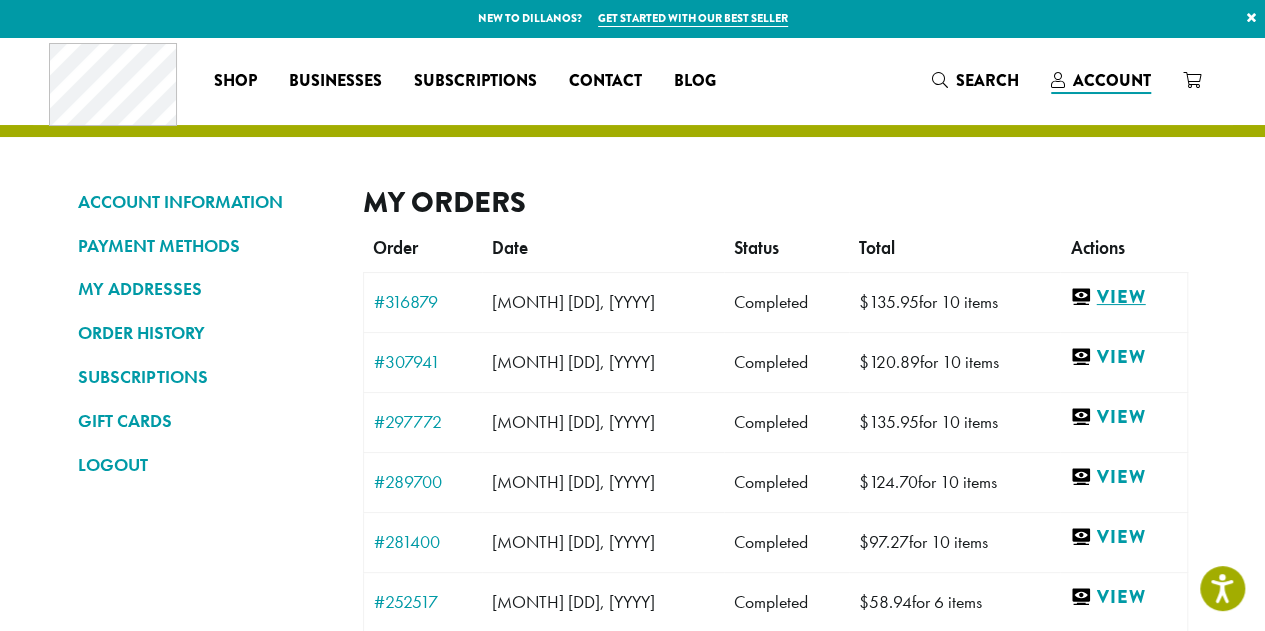 click on "View" at bounding box center (1123, 297) 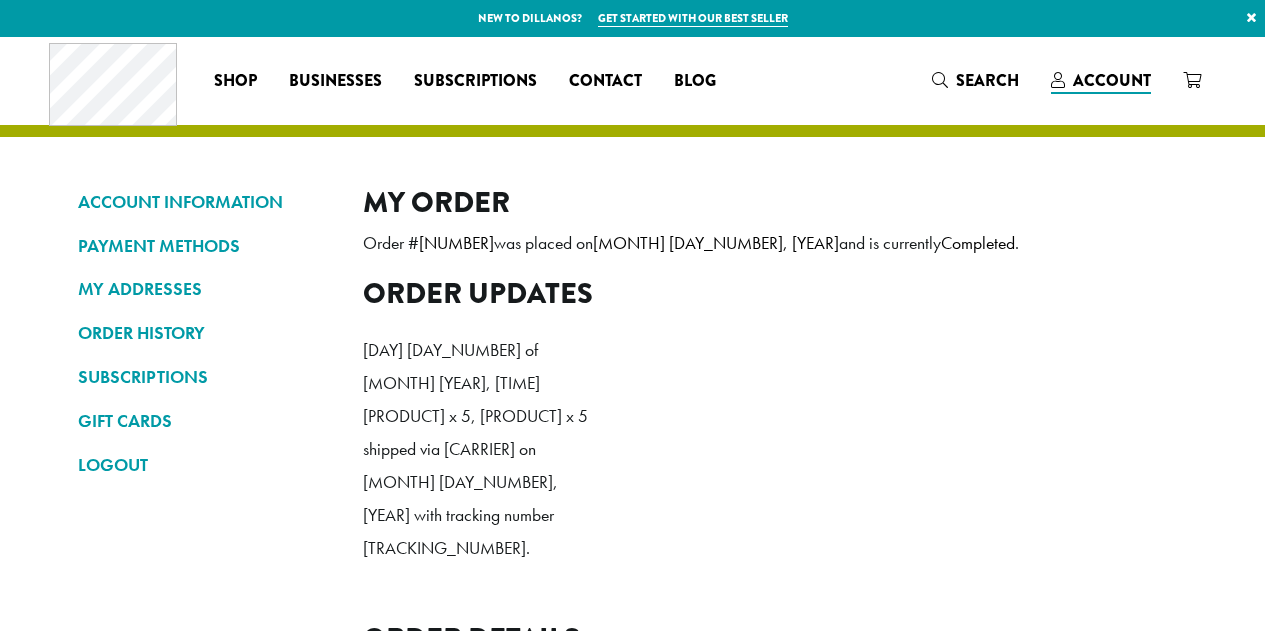 scroll, scrollTop: 0, scrollLeft: 0, axis: both 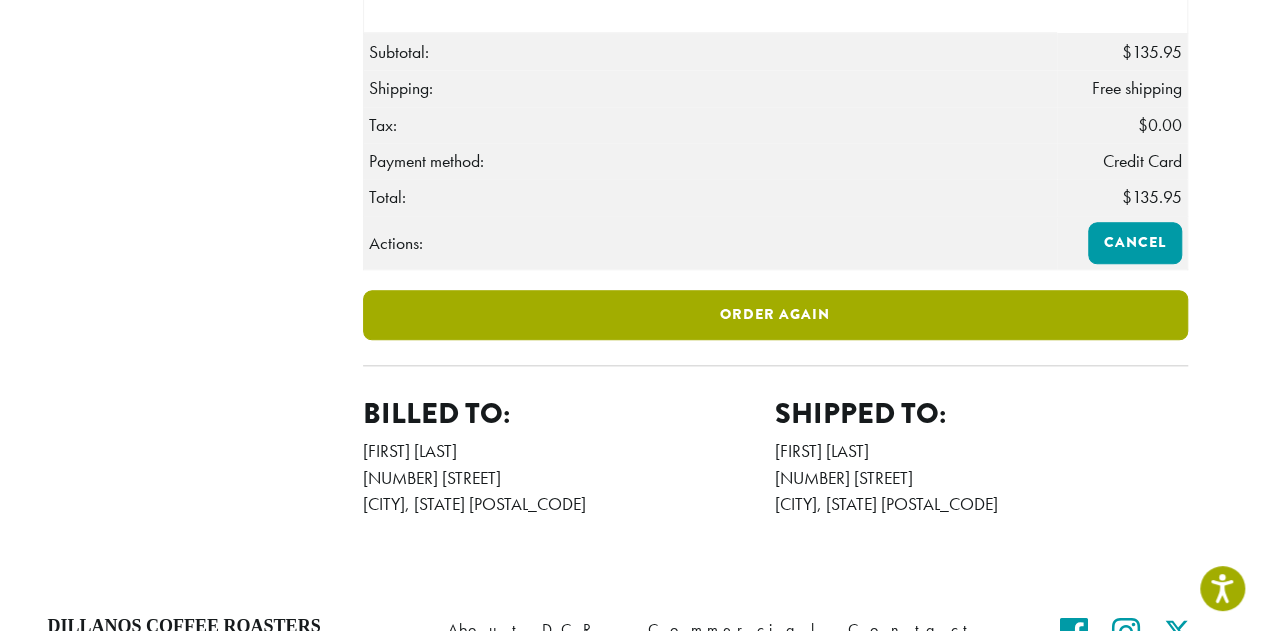click on "Order again" at bounding box center (775, 315) 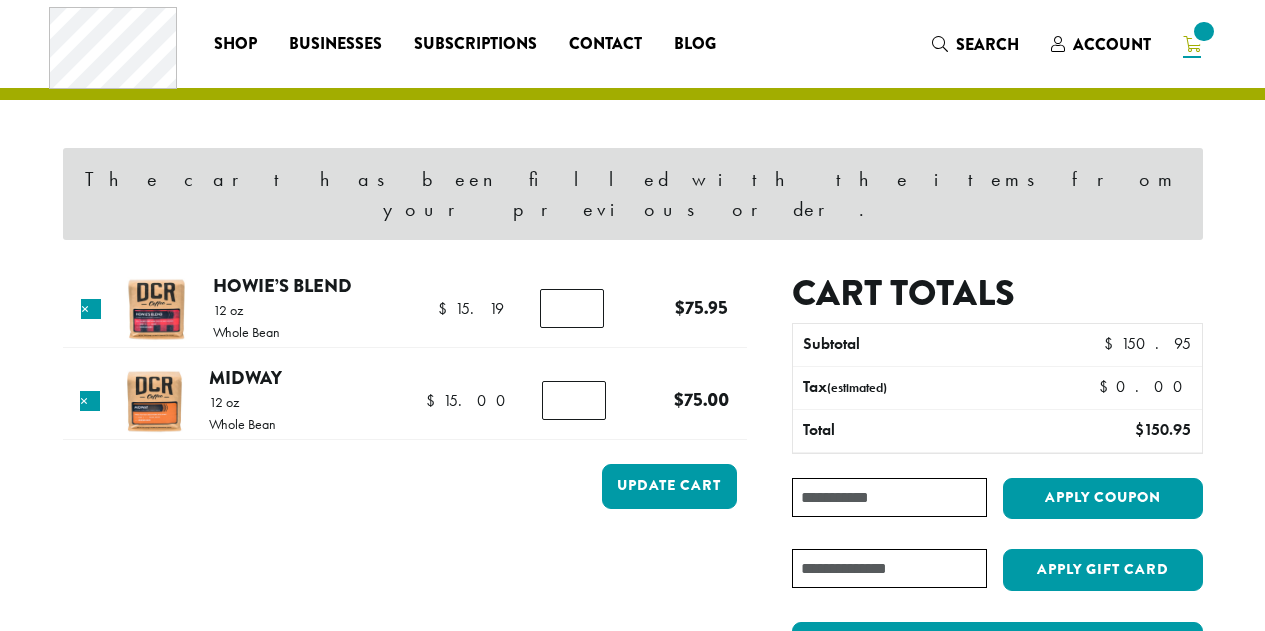 scroll, scrollTop: 0, scrollLeft: 0, axis: both 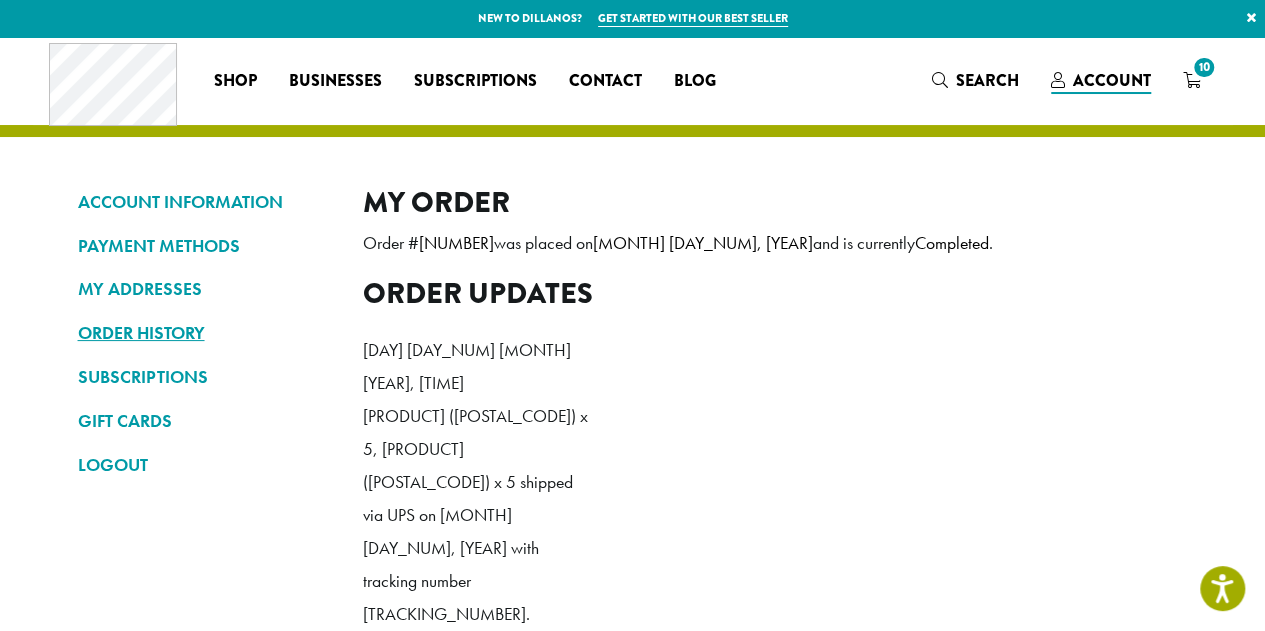 click on "ORDER HISTORY" at bounding box center (205, 333) 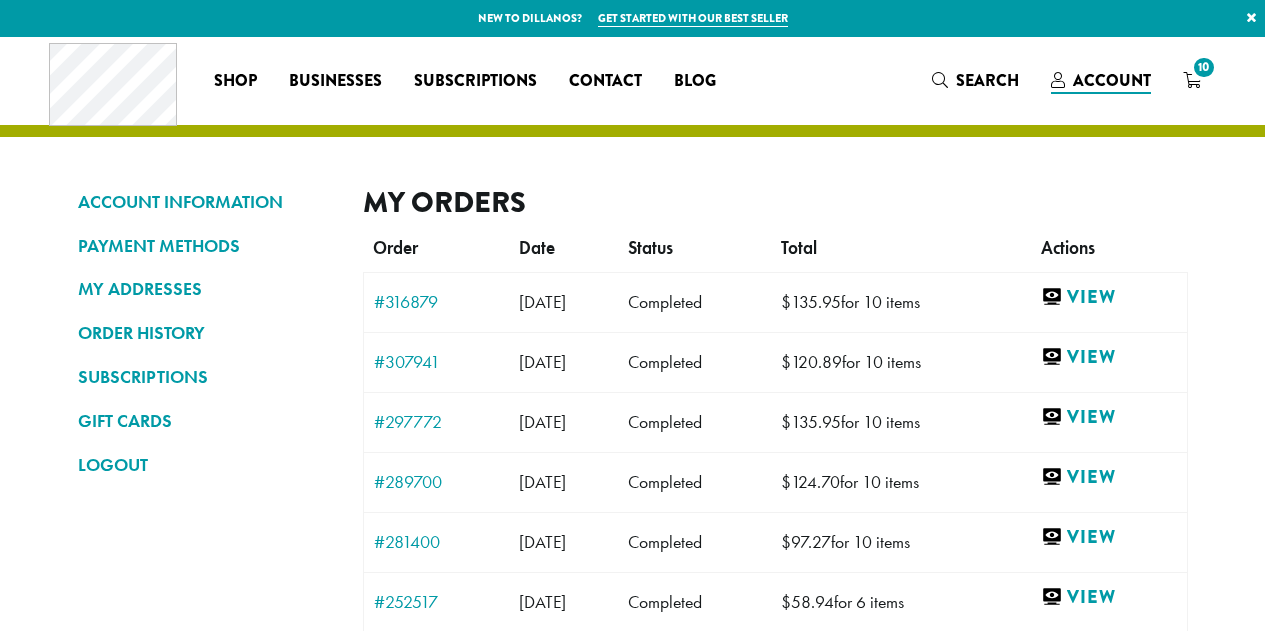 scroll, scrollTop: 0, scrollLeft: 0, axis: both 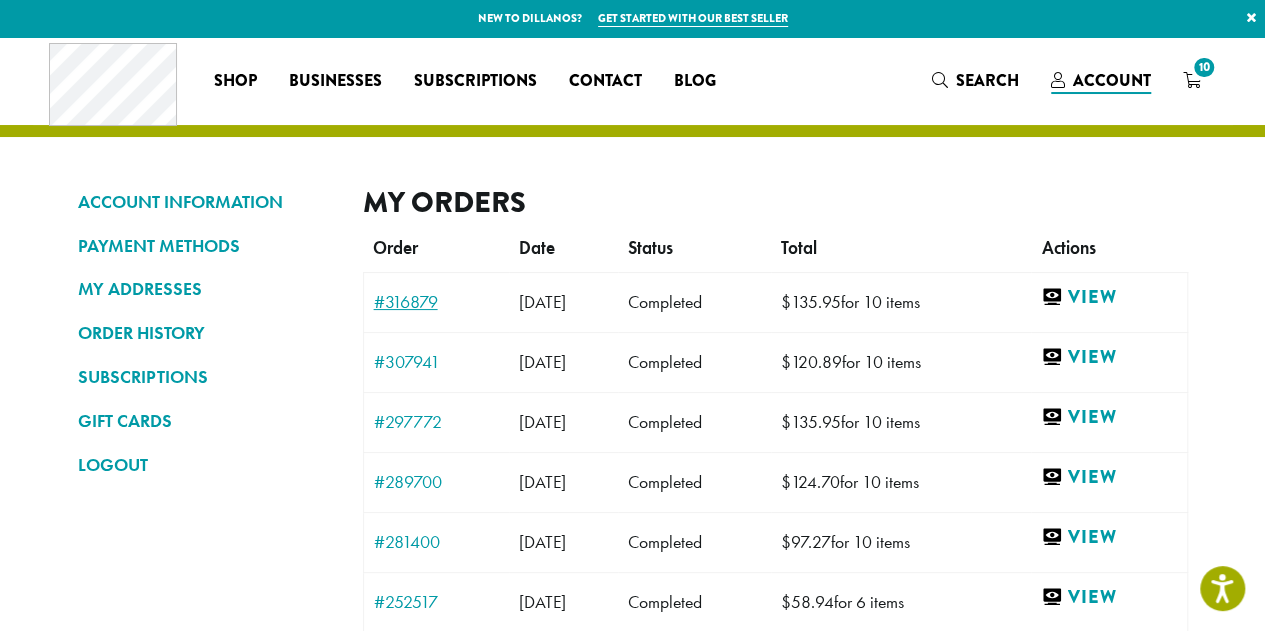 click on "#316879" at bounding box center [436, 302] 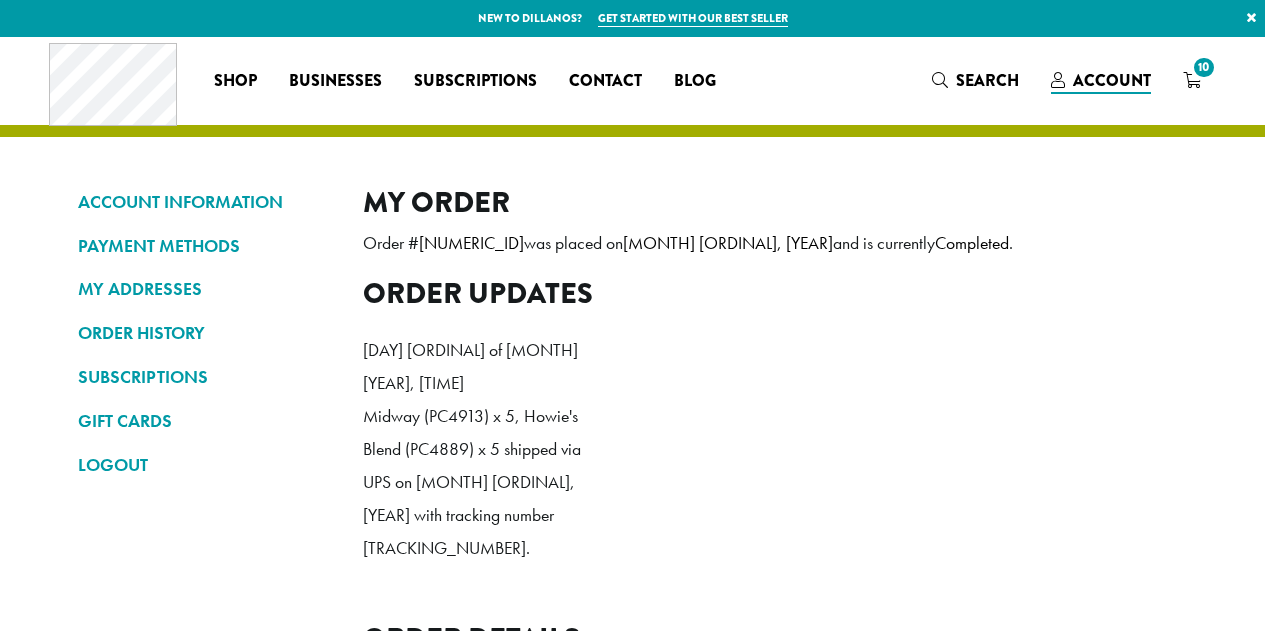 scroll, scrollTop: 0, scrollLeft: 0, axis: both 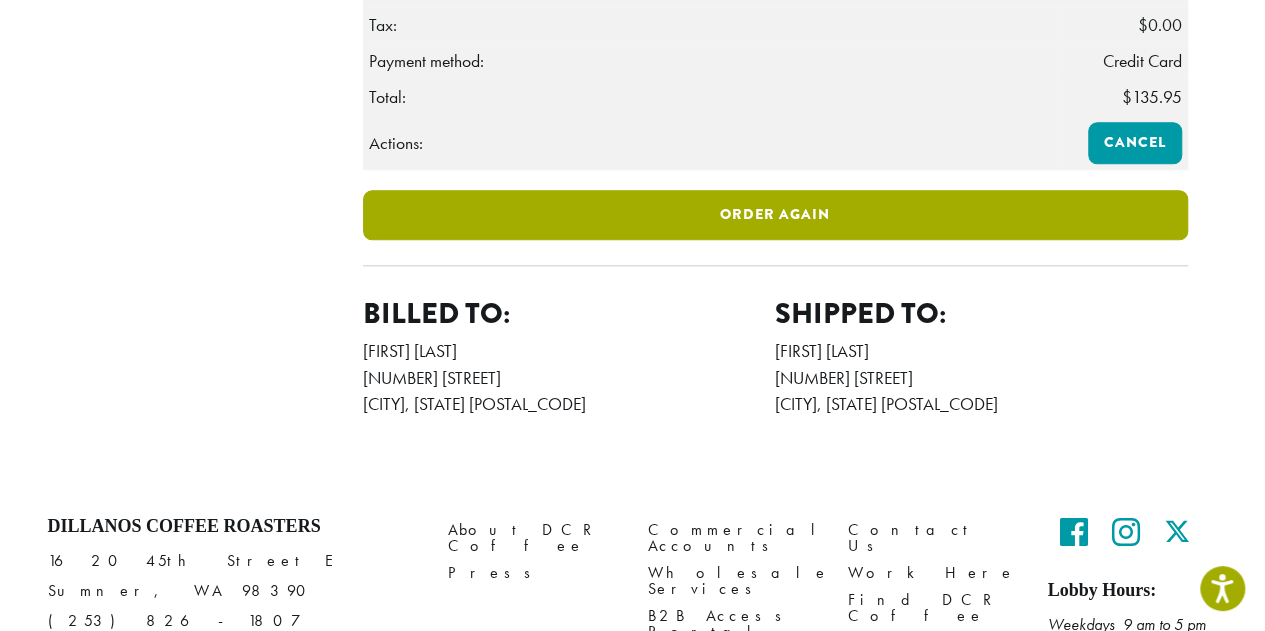 click on "Order again" at bounding box center (775, 215) 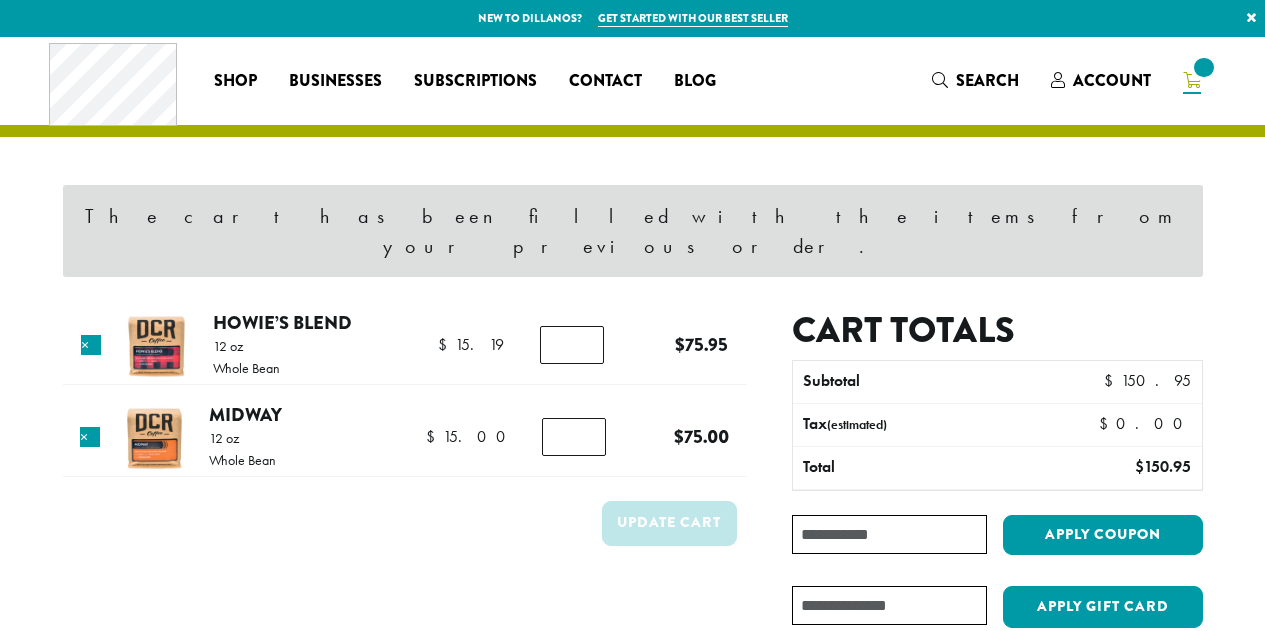 scroll, scrollTop: 0, scrollLeft: 0, axis: both 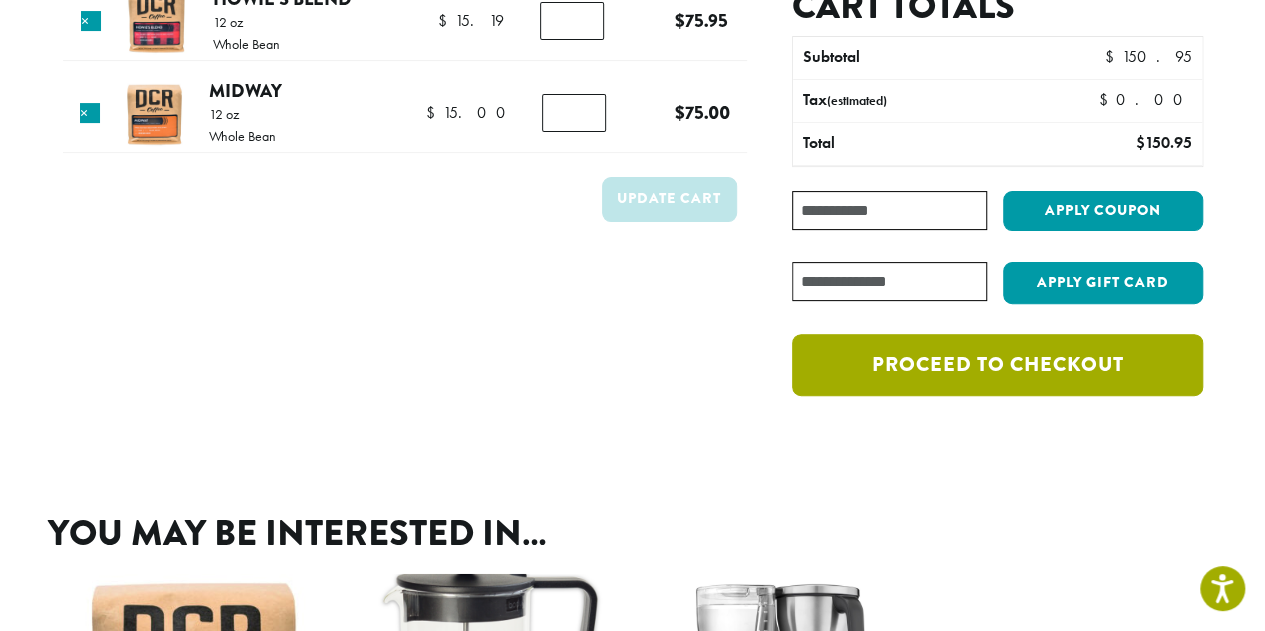 click on "Proceed to checkout" at bounding box center (997, 365) 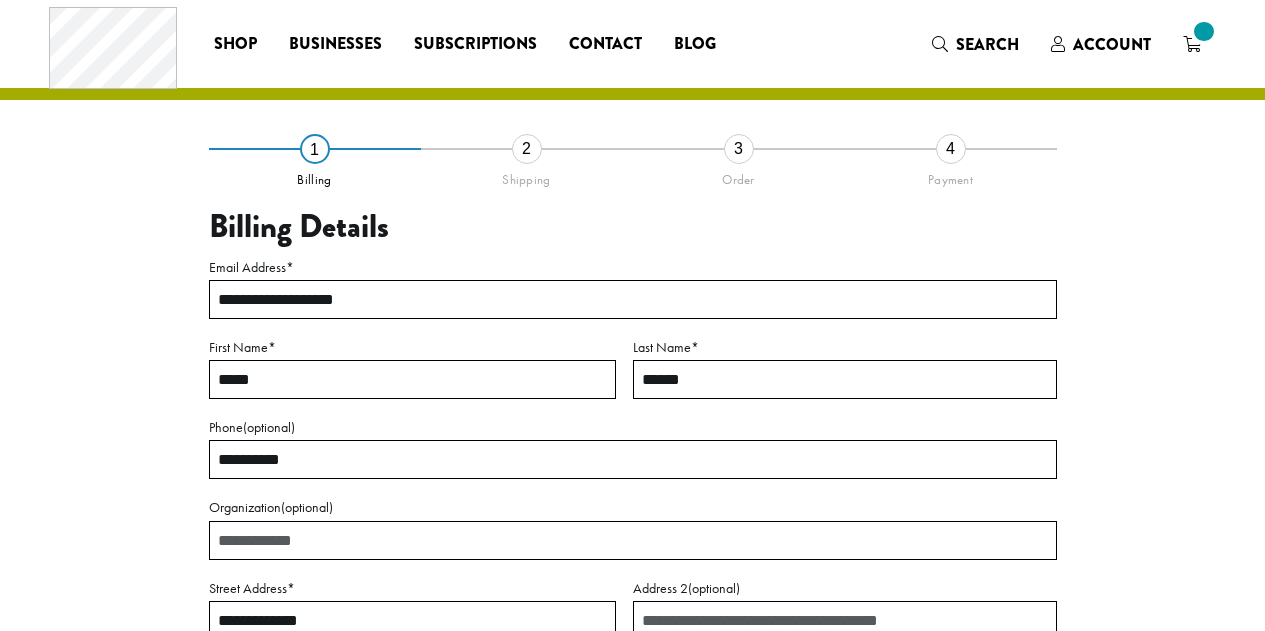 scroll, scrollTop: 0, scrollLeft: 0, axis: both 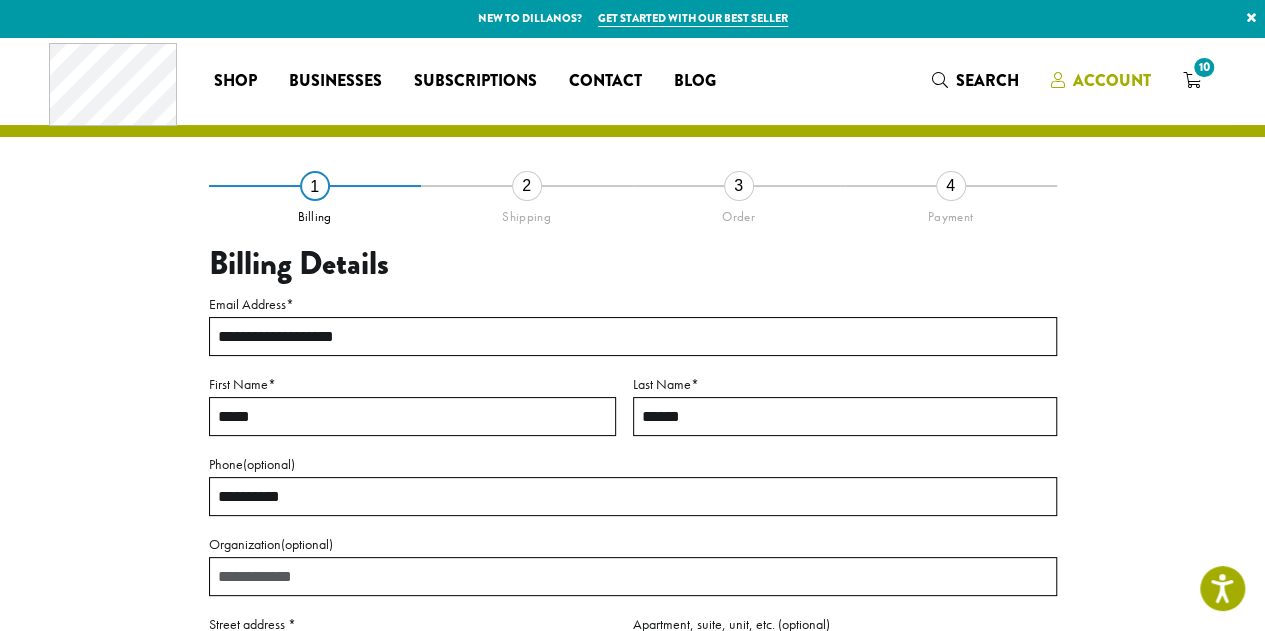 click on "Account" at bounding box center (1112, 80) 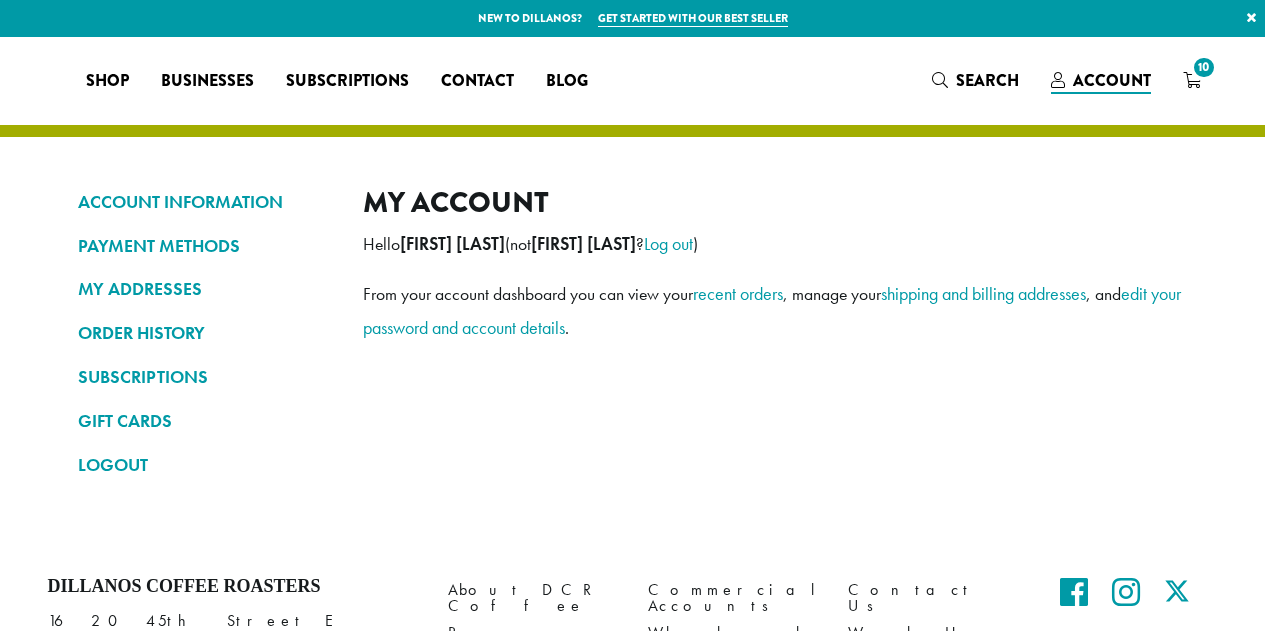 scroll, scrollTop: 0, scrollLeft: 0, axis: both 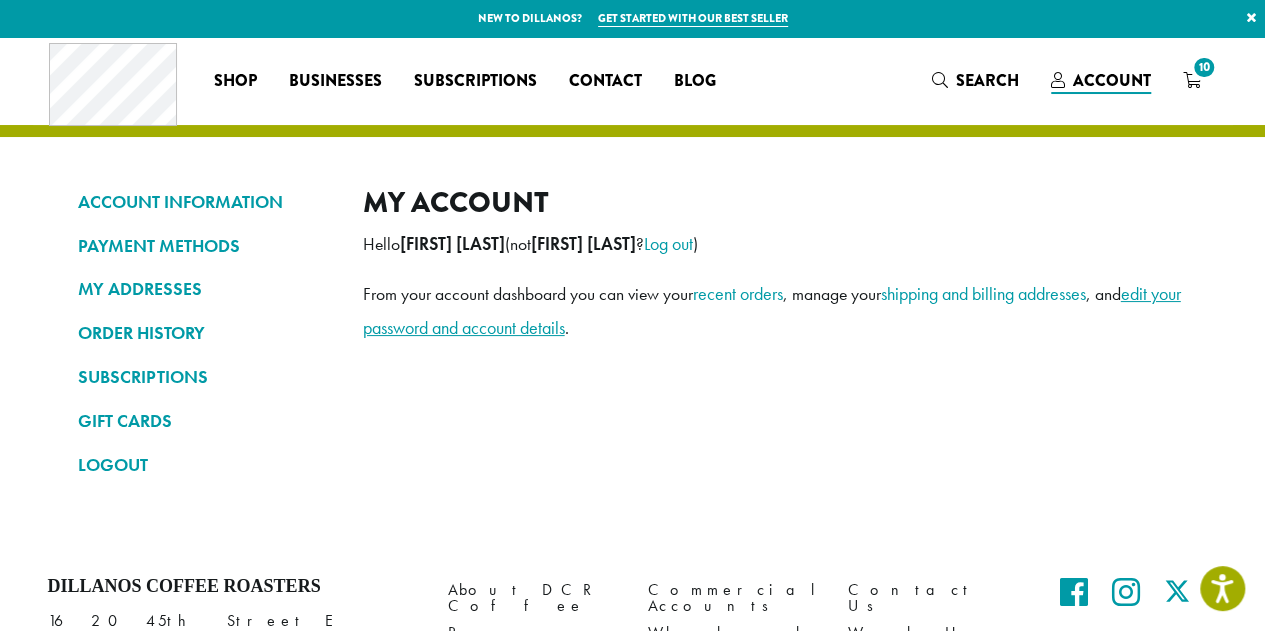 click on "edit your password and account details" at bounding box center [772, 310] 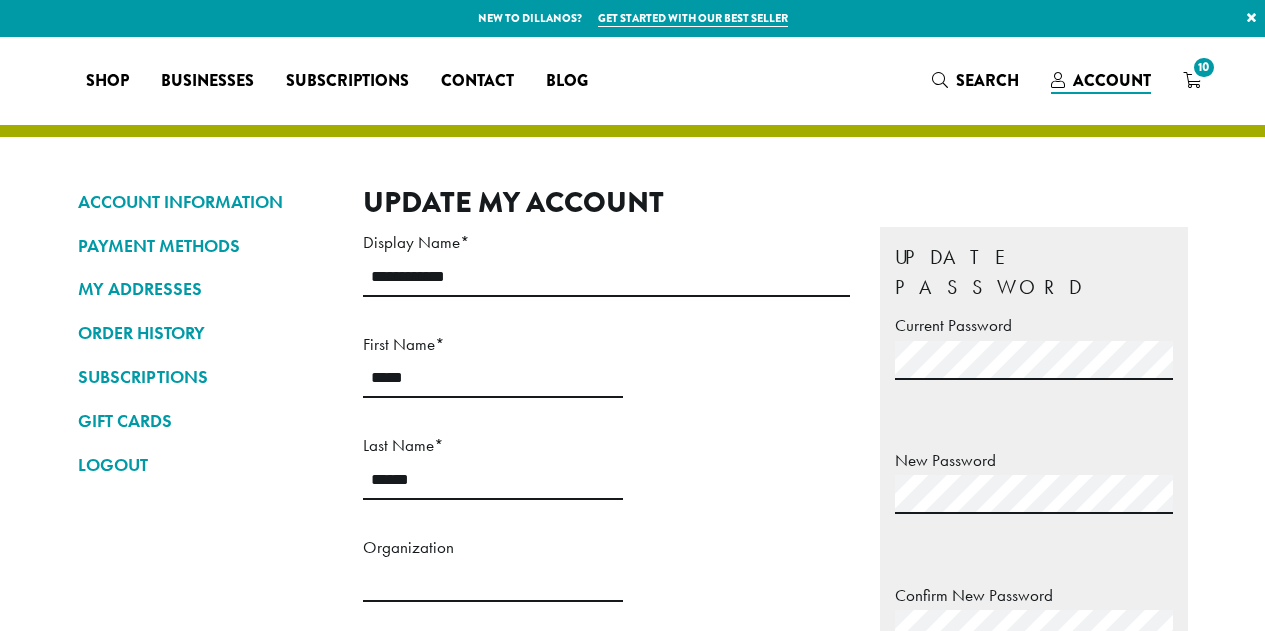 scroll, scrollTop: 0, scrollLeft: 0, axis: both 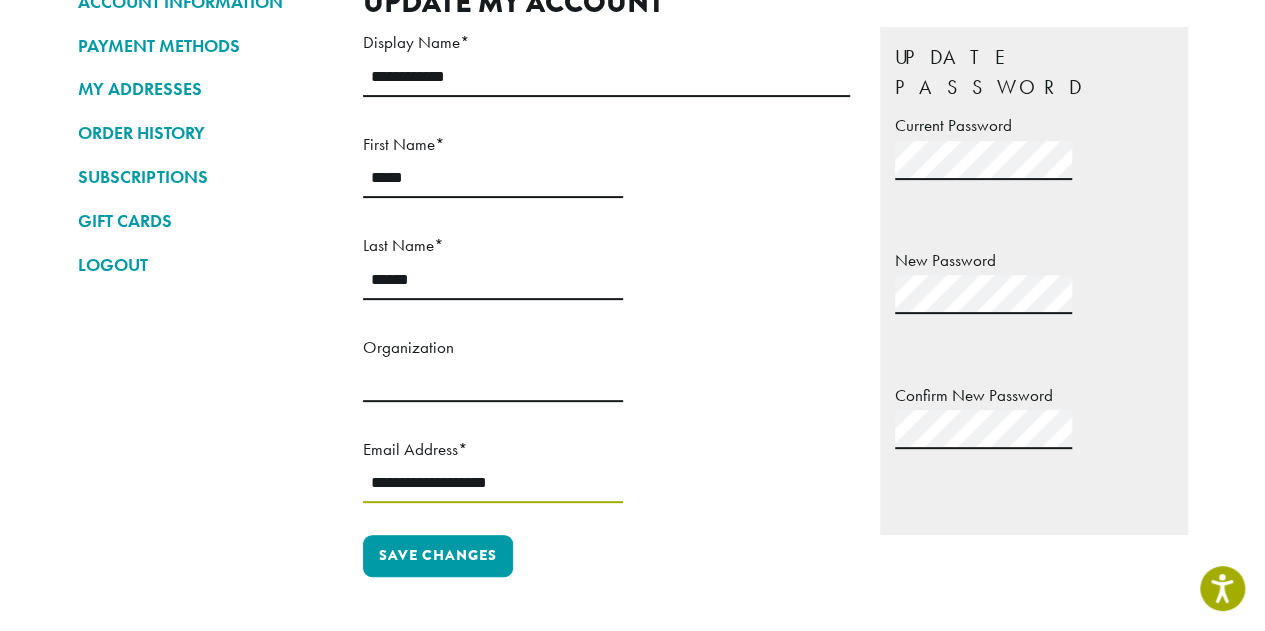 click on "**********" at bounding box center (493, 483) 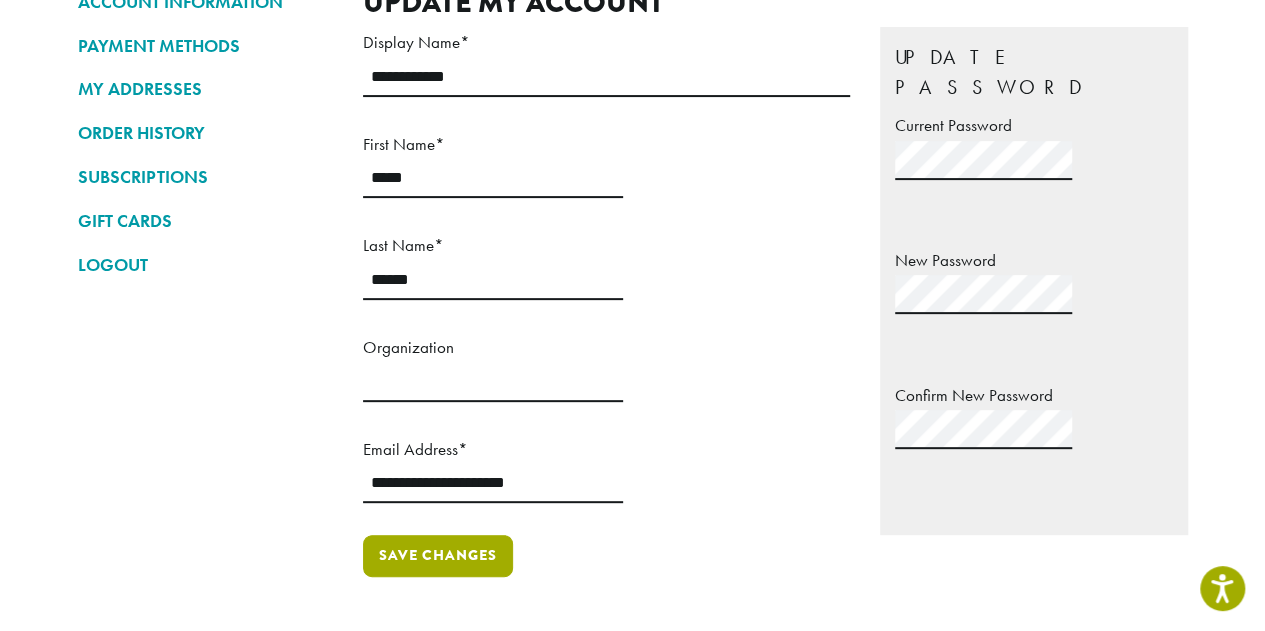click on "Save changes" at bounding box center (438, 556) 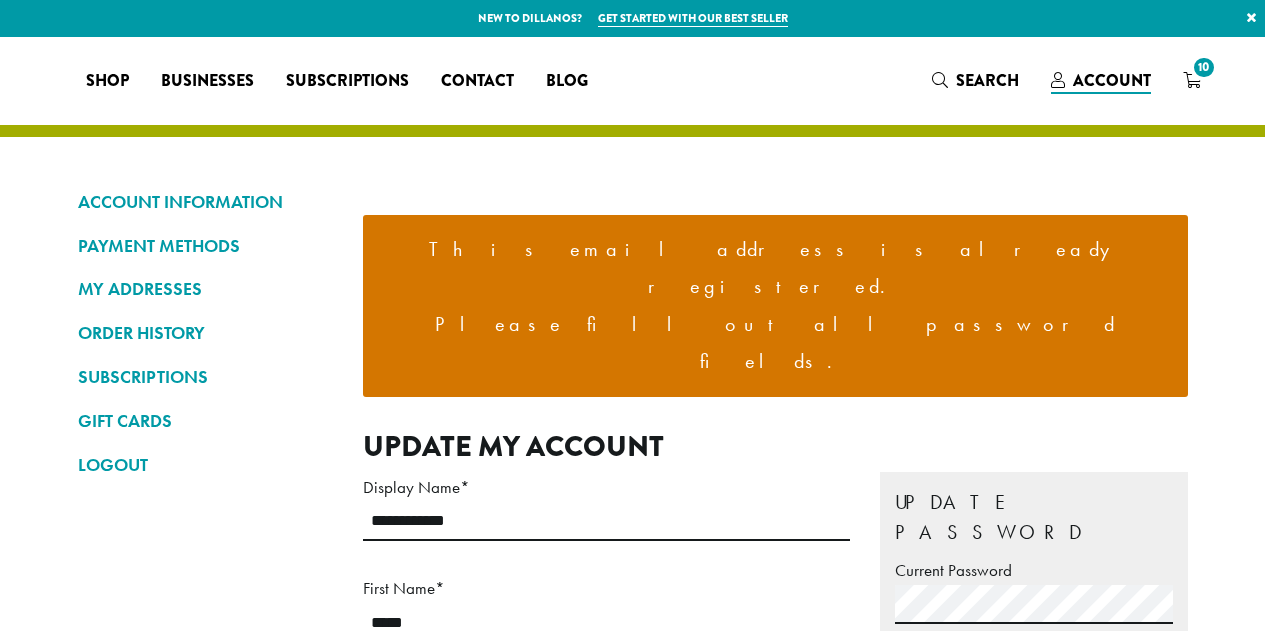 scroll, scrollTop: 0, scrollLeft: 0, axis: both 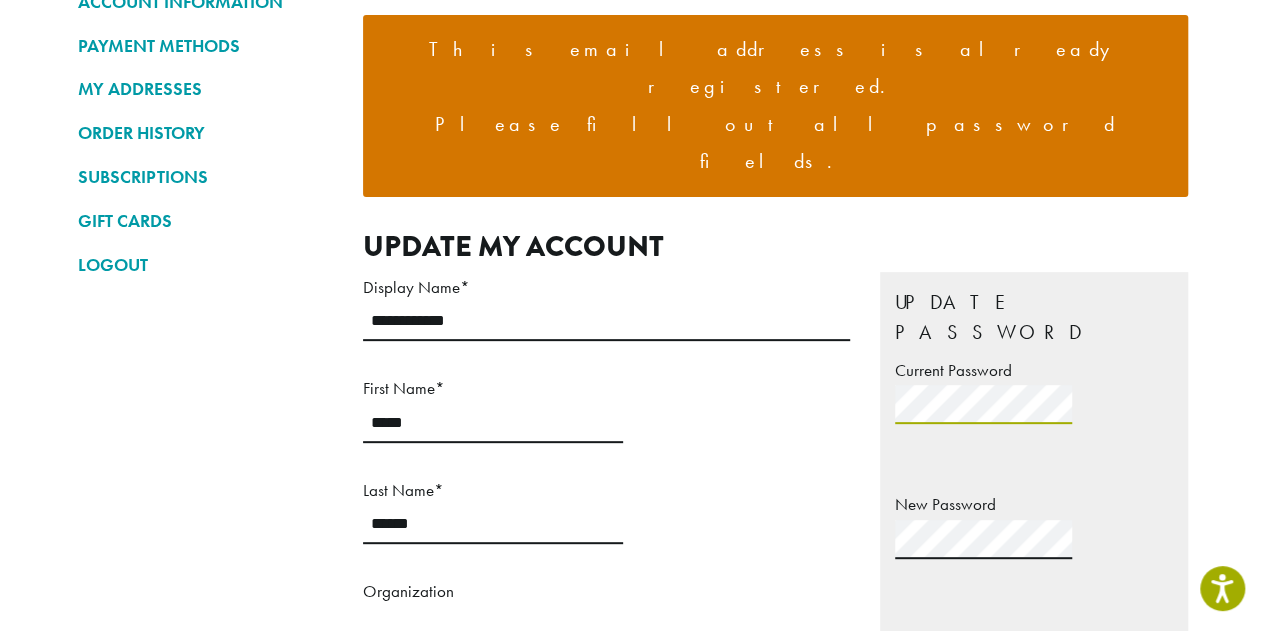click on "**********" at bounding box center (775, 526) 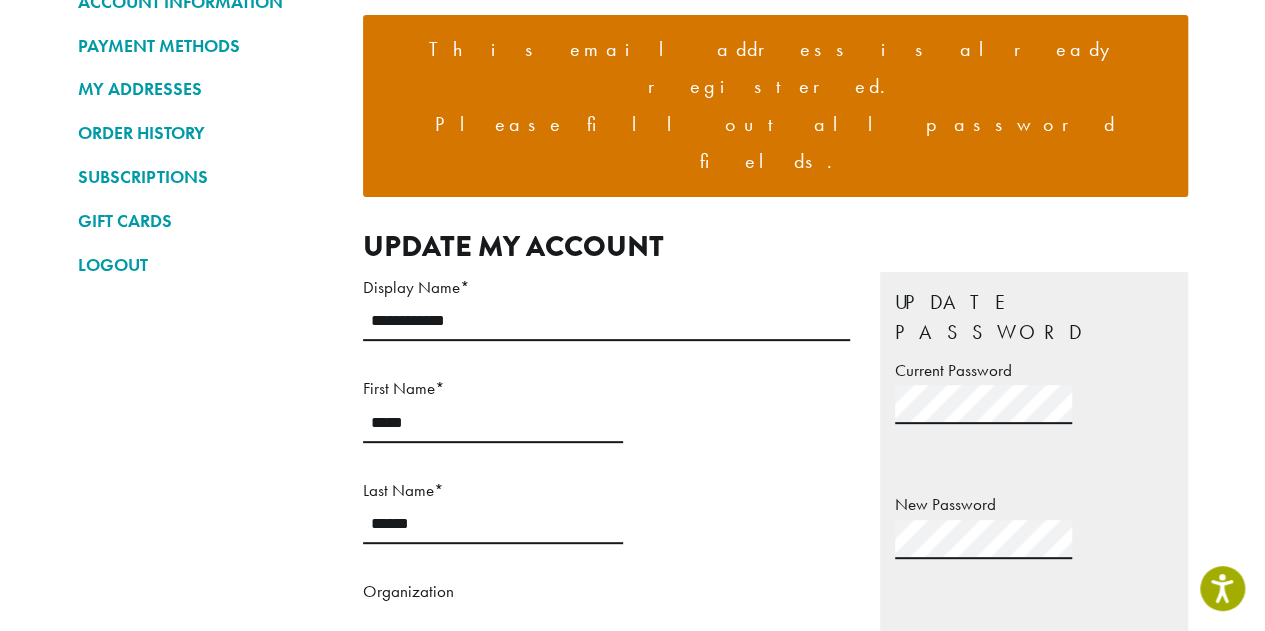 drag, startPoint x: 18, startPoint y: 202, endPoint x: 41, endPoint y: 203, distance: 23.021729 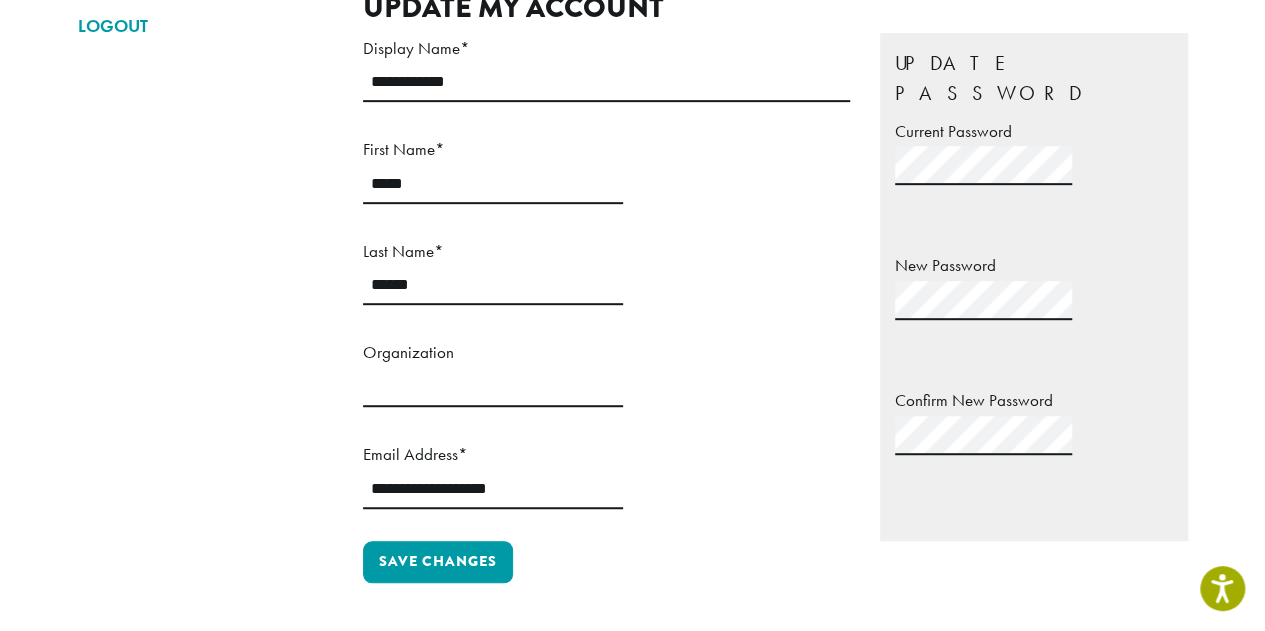 scroll, scrollTop: 500, scrollLeft: 0, axis: vertical 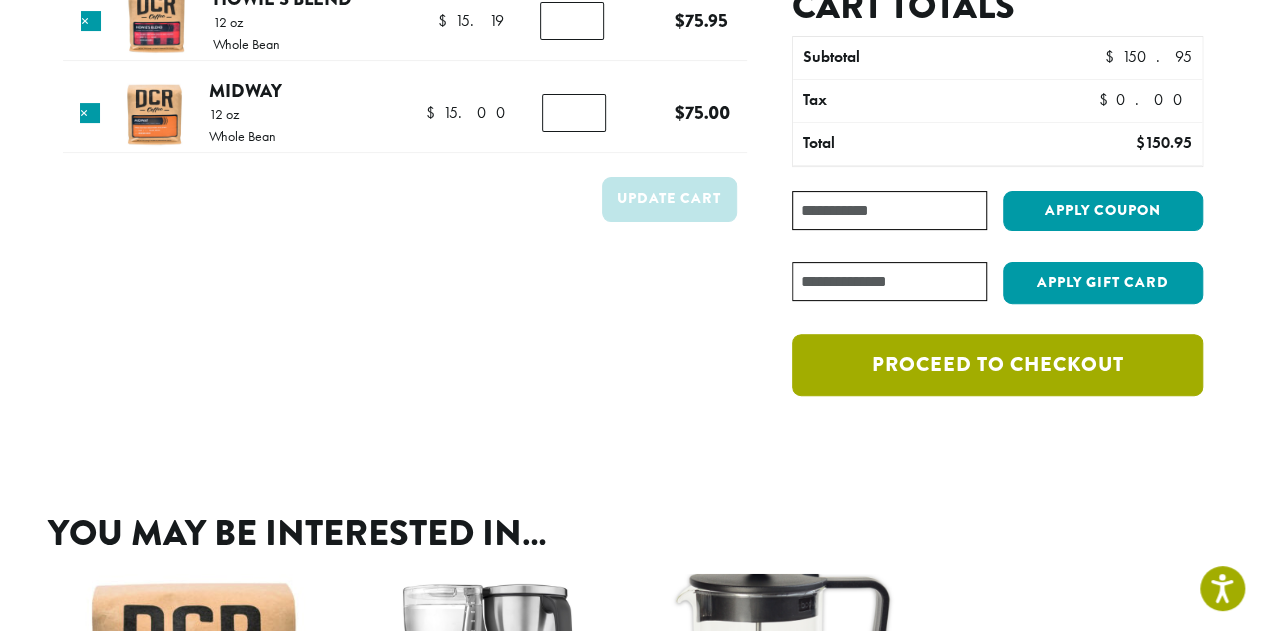 click on "Proceed to checkout" at bounding box center (997, 365) 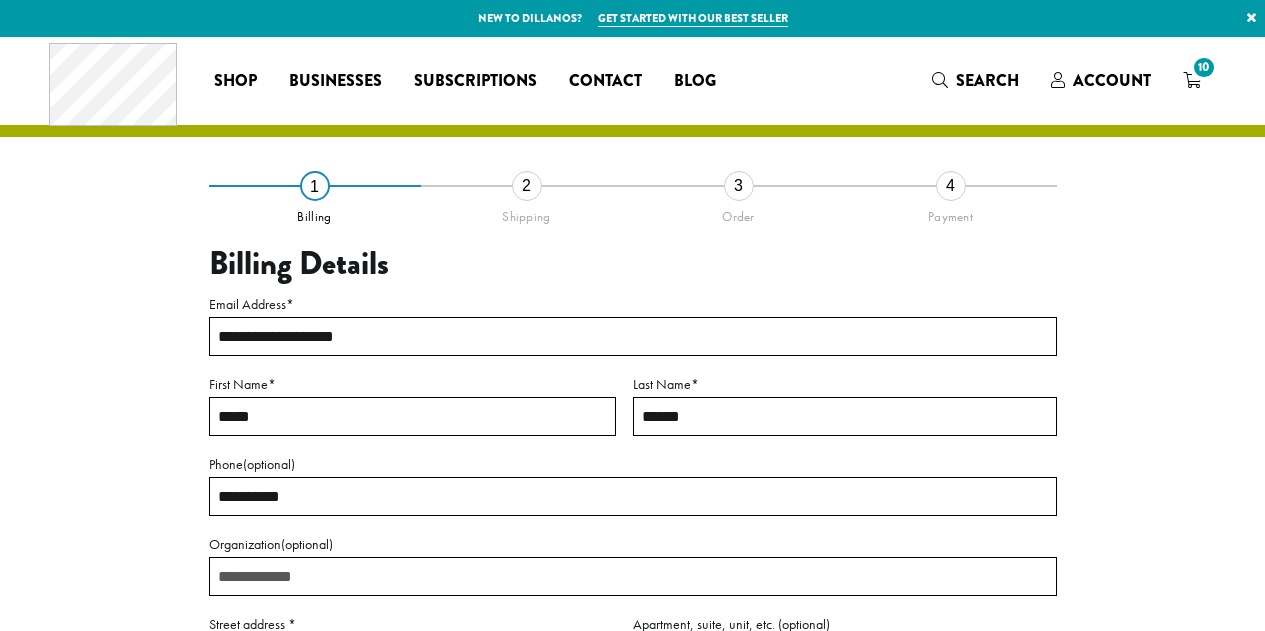 scroll, scrollTop: 0, scrollLeft: 0, axis: both 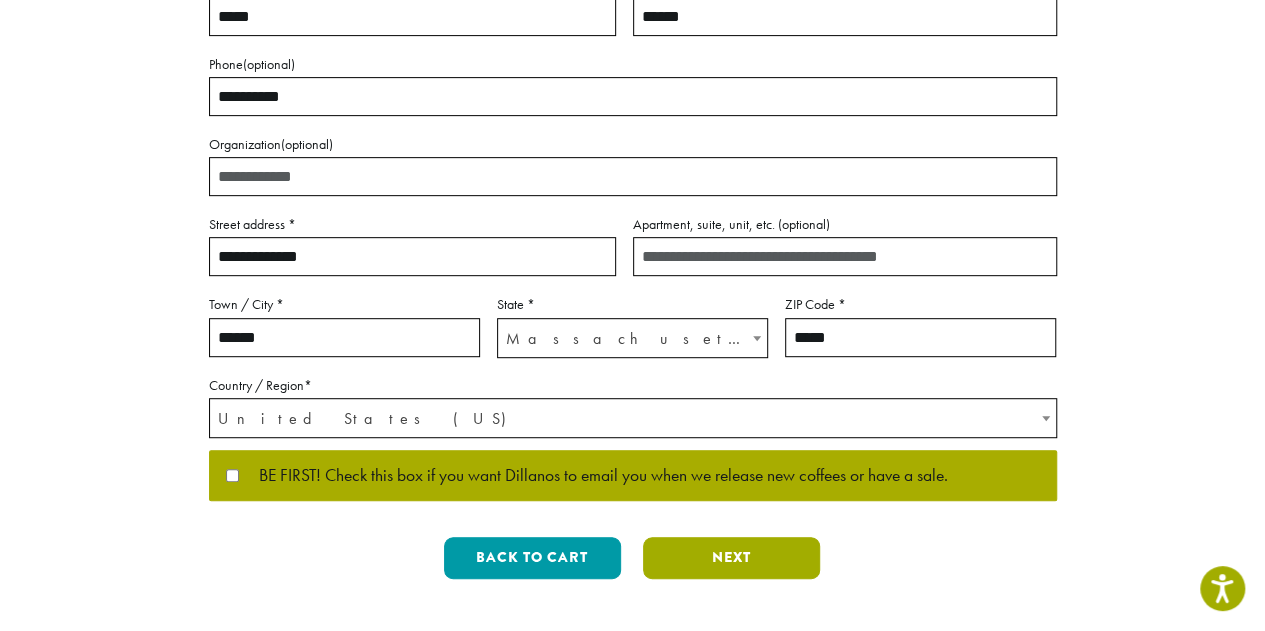 click on "Next" at bounding box center (731, 558) 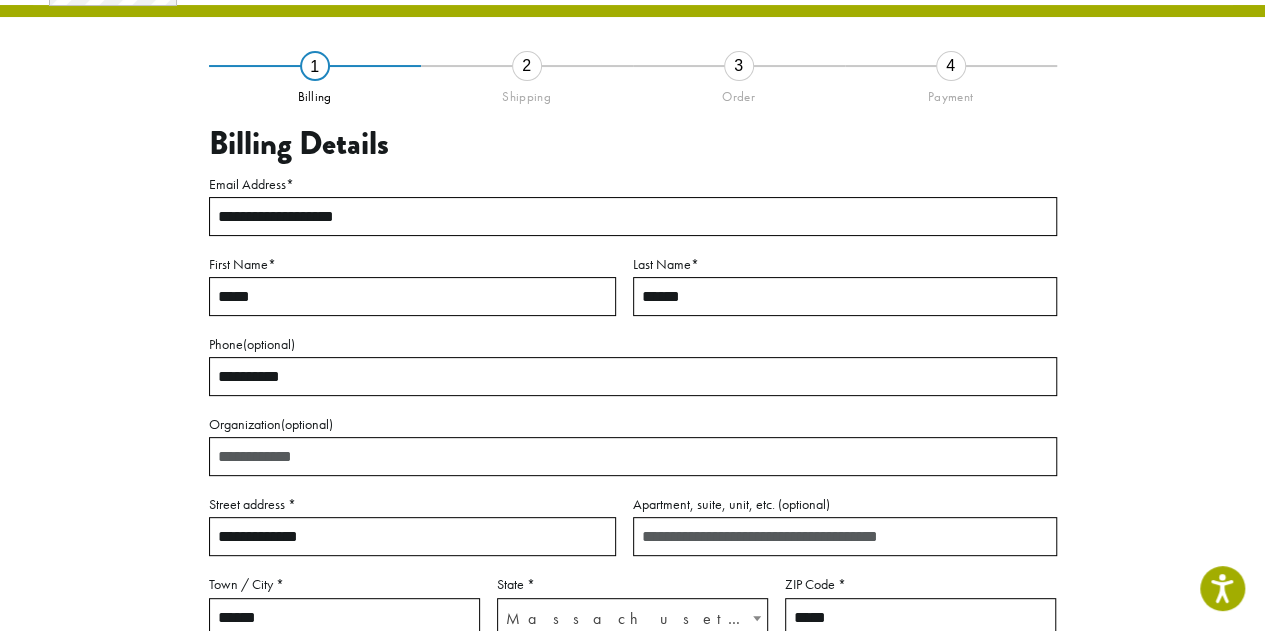 scroll, scrollTop: 114, scrollLeft: 0, axis: vertical 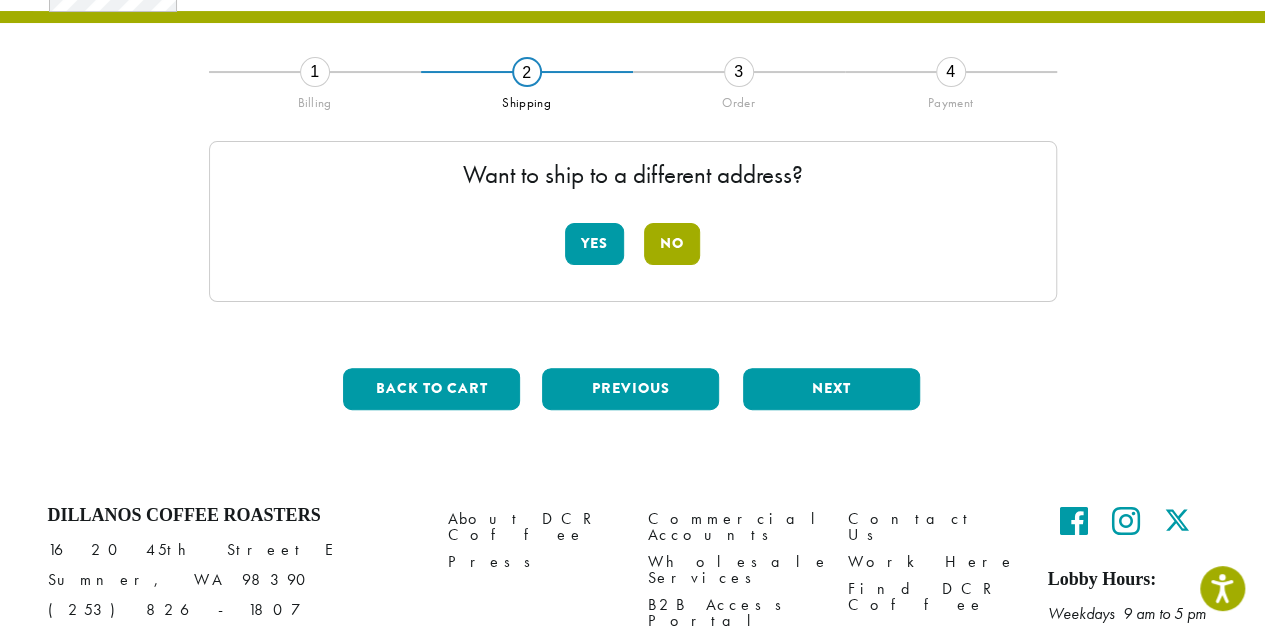 click on "No" at bounding box center (672, 244) 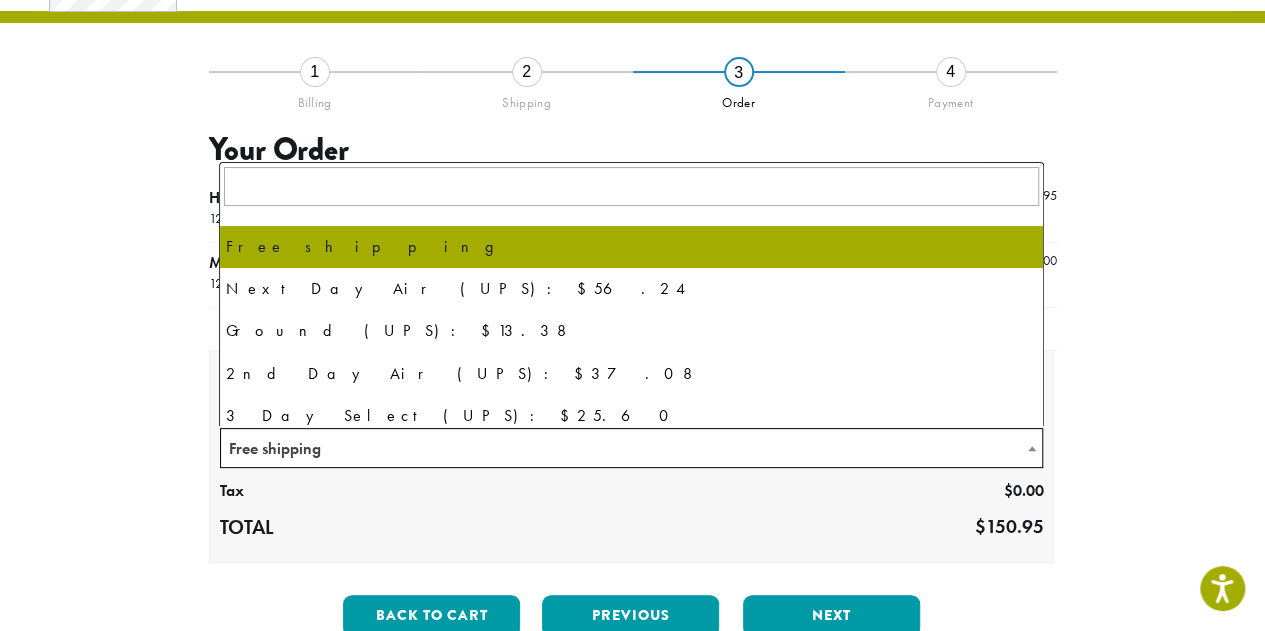 click on "Free shipping" at bounding box center [632, 448] 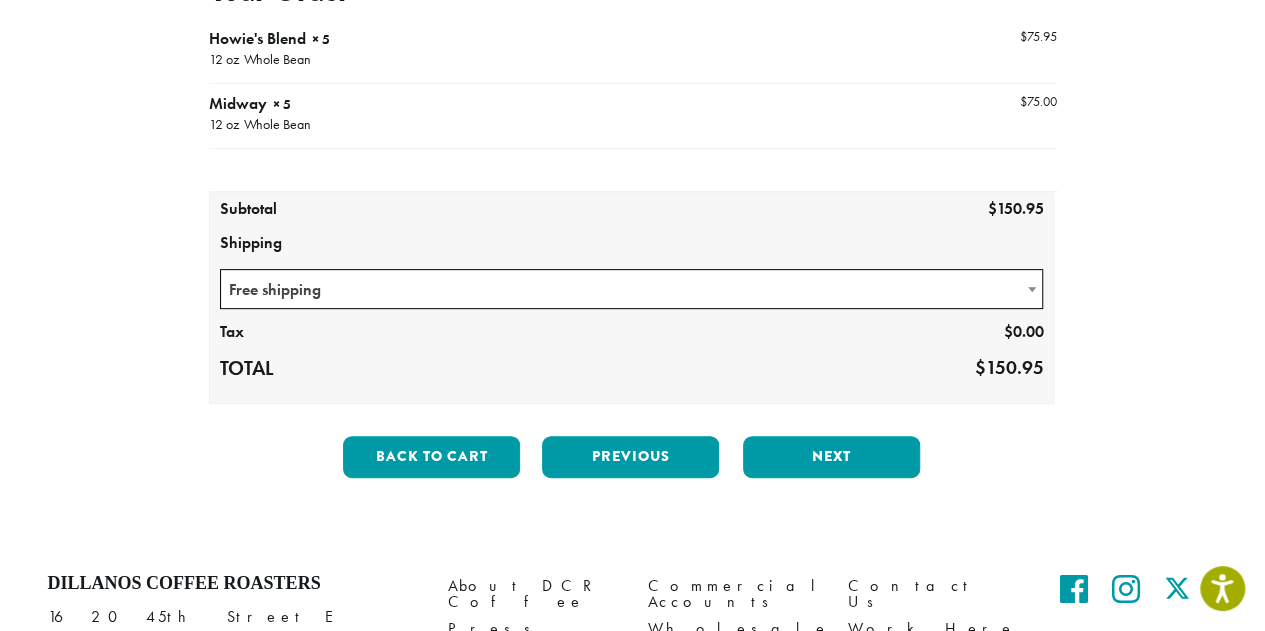scroll, scrollTop: 314, scrollLeft: 0, axis: vertical 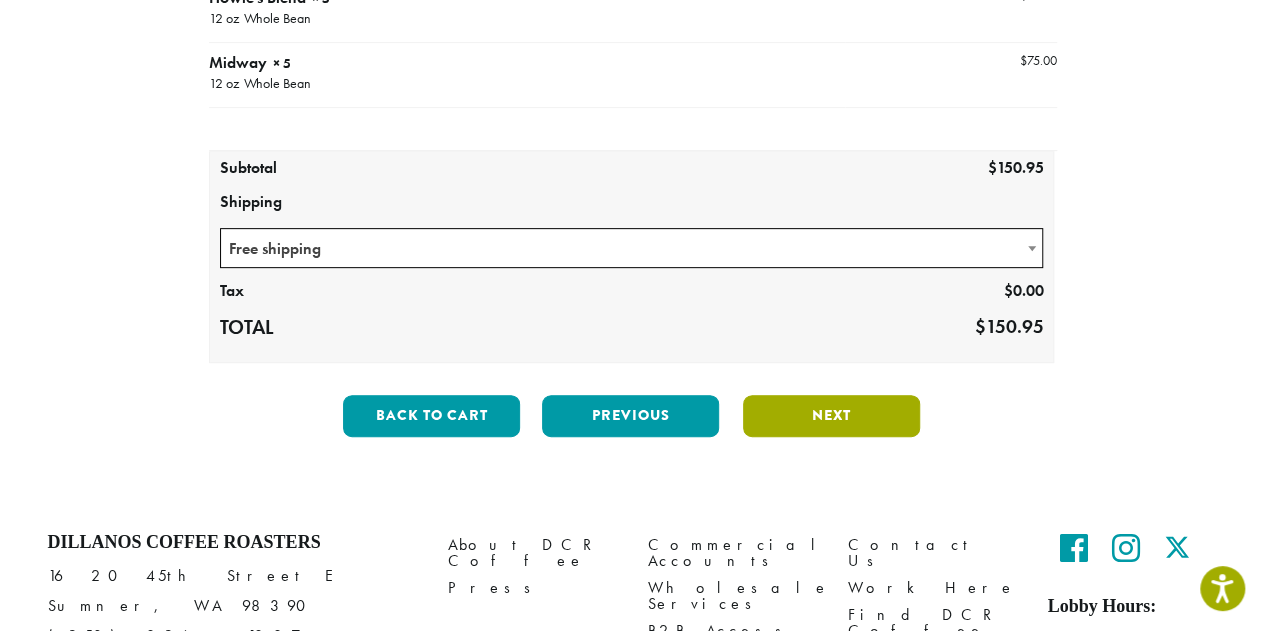 click on "Next" at bounding box center [831, 416] 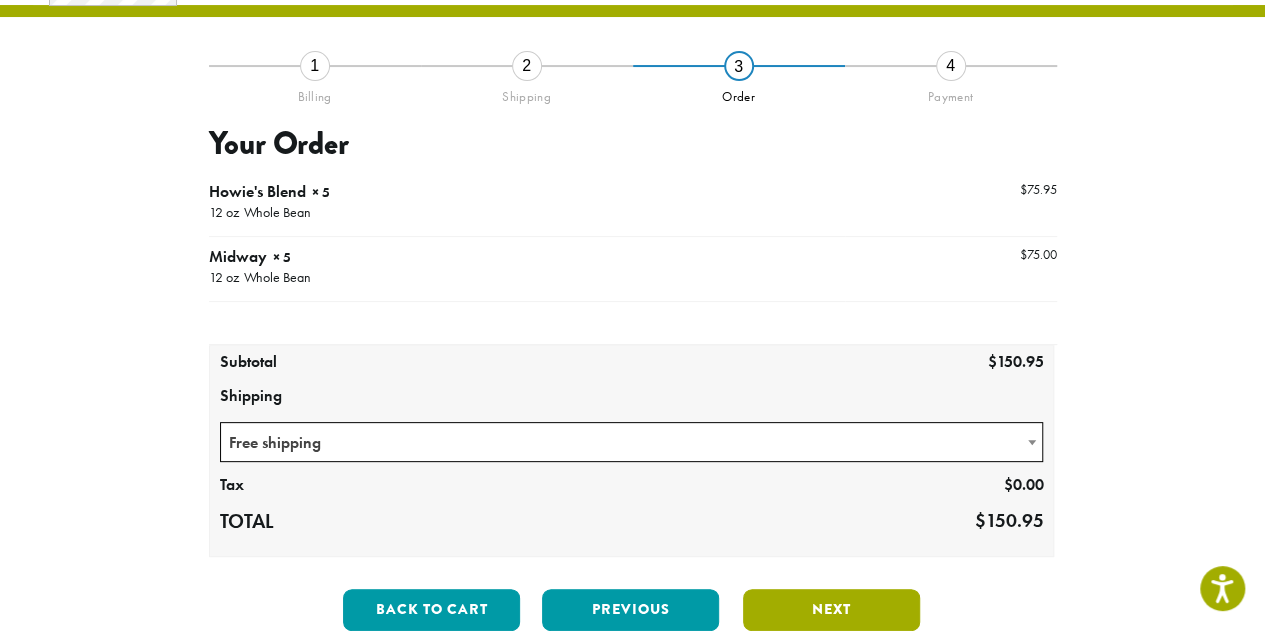 scroll, scrollTop: 114, scrollLeft: 0, axis: vertical 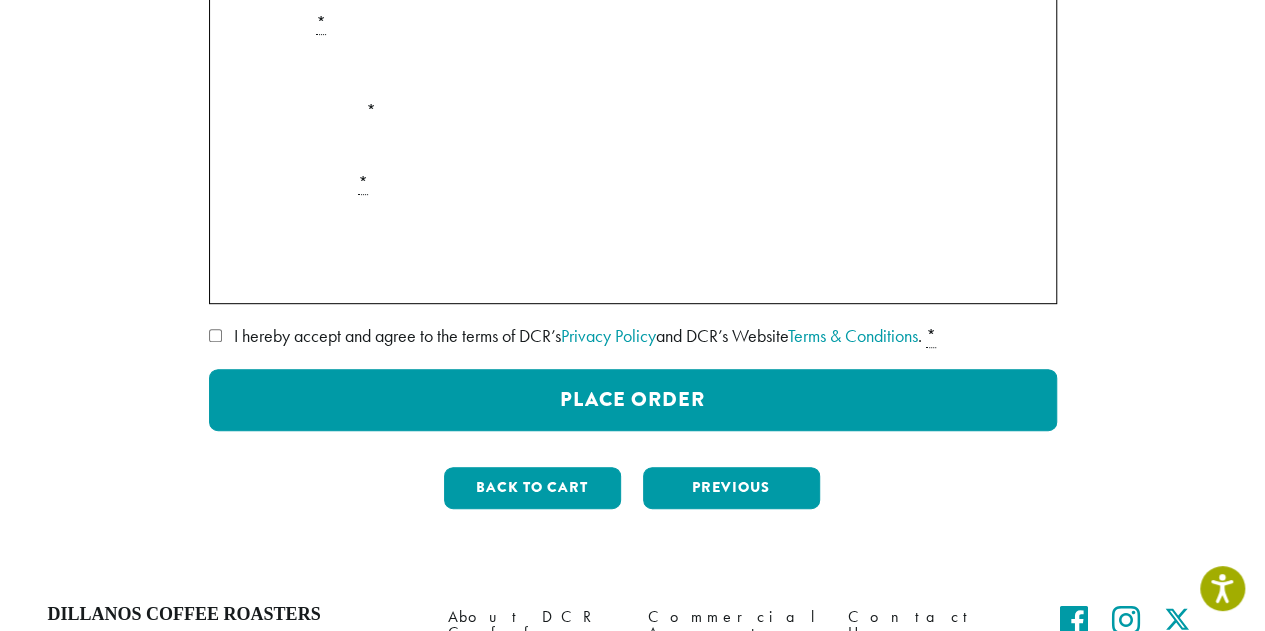 click on "I hereby accept and agree to the terms of DCR’s  Privacy Policy  and DCR’s Website  Terms & Conditions ." at bounding box center (578, 335) 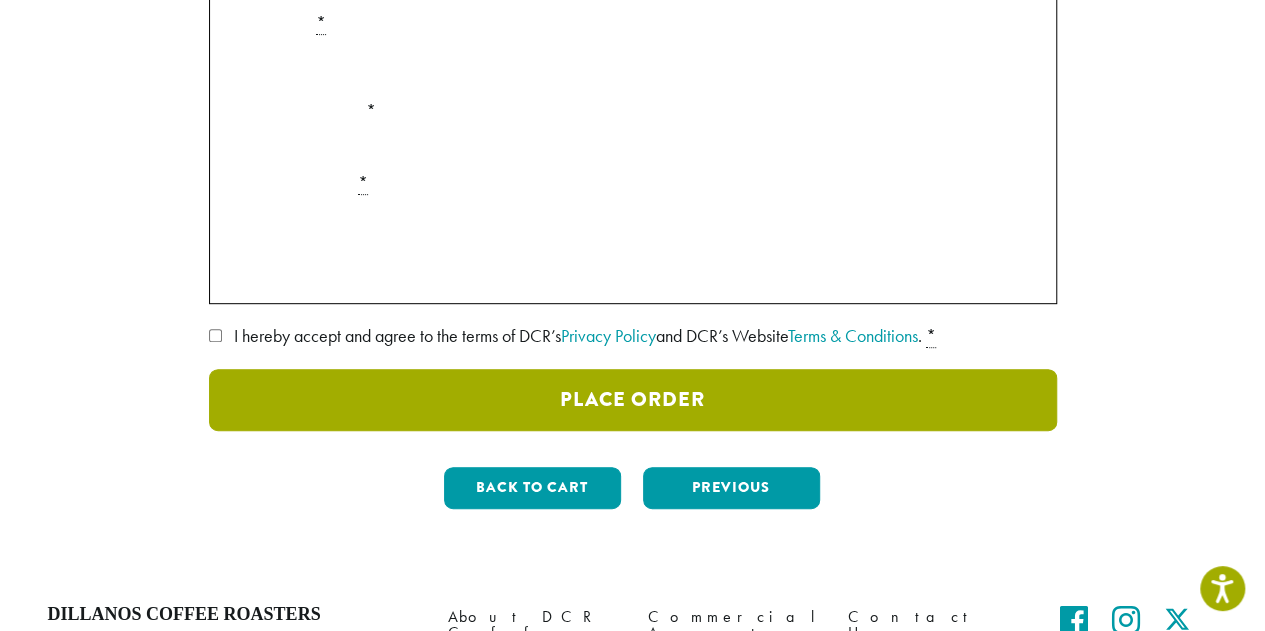 click on "Place Order" at bounding box center [633, 400] 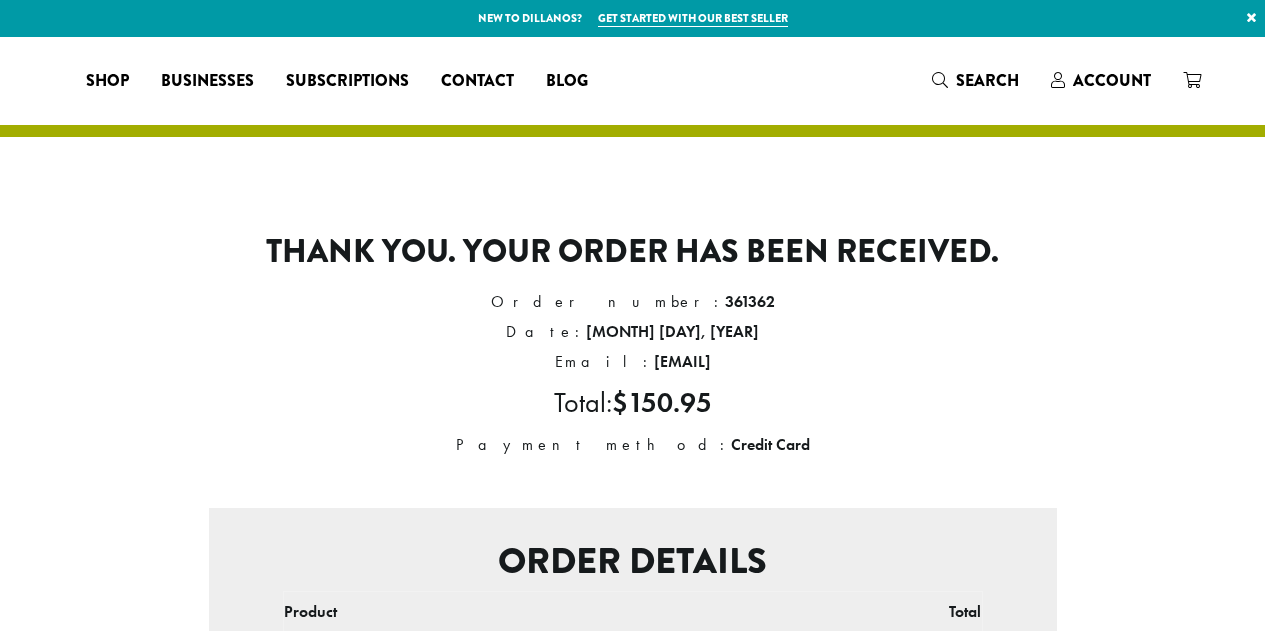 scroll, scrollTop: 0, scrollLeft: 0, axis: both 